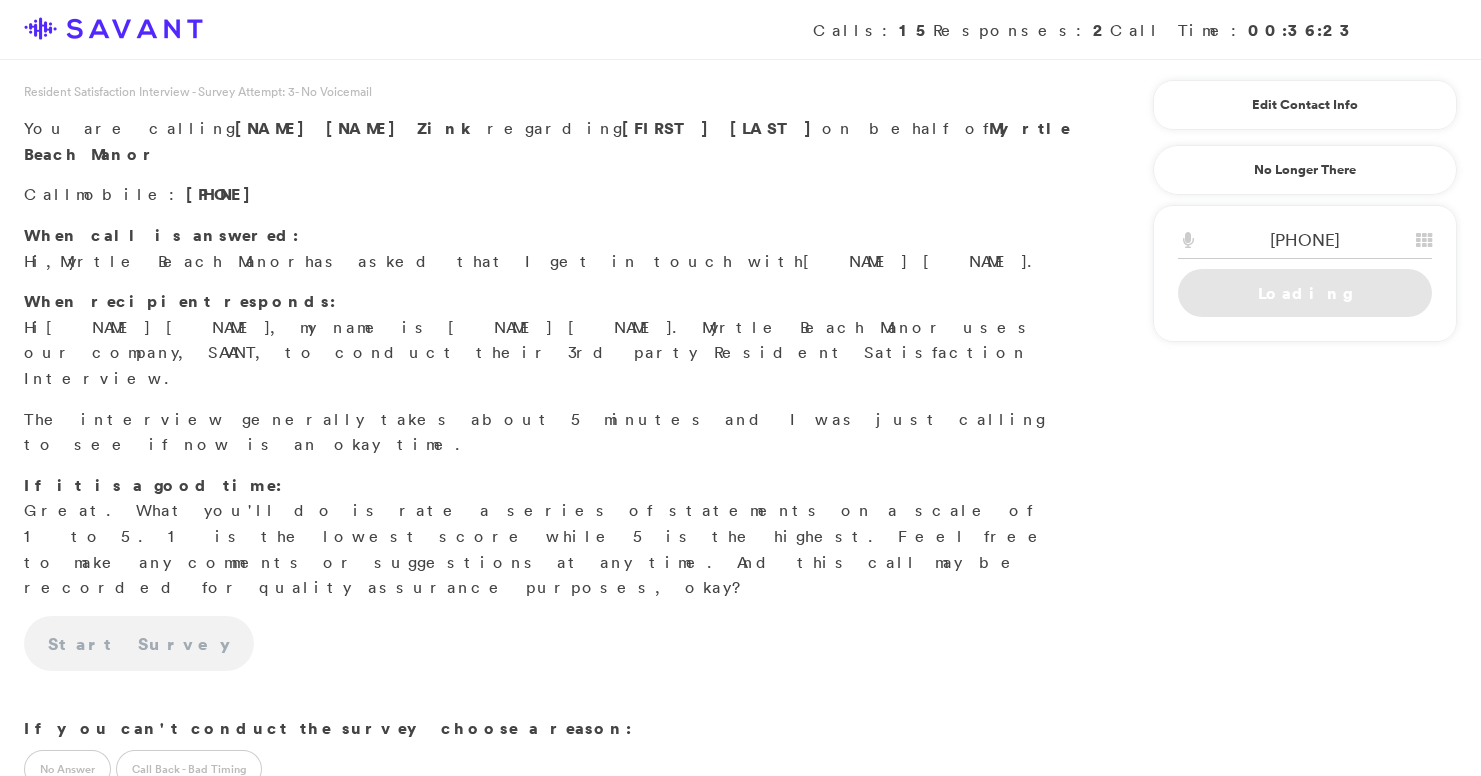 scroll, scrollTop: 0, scrollLeft: 0, axis: both 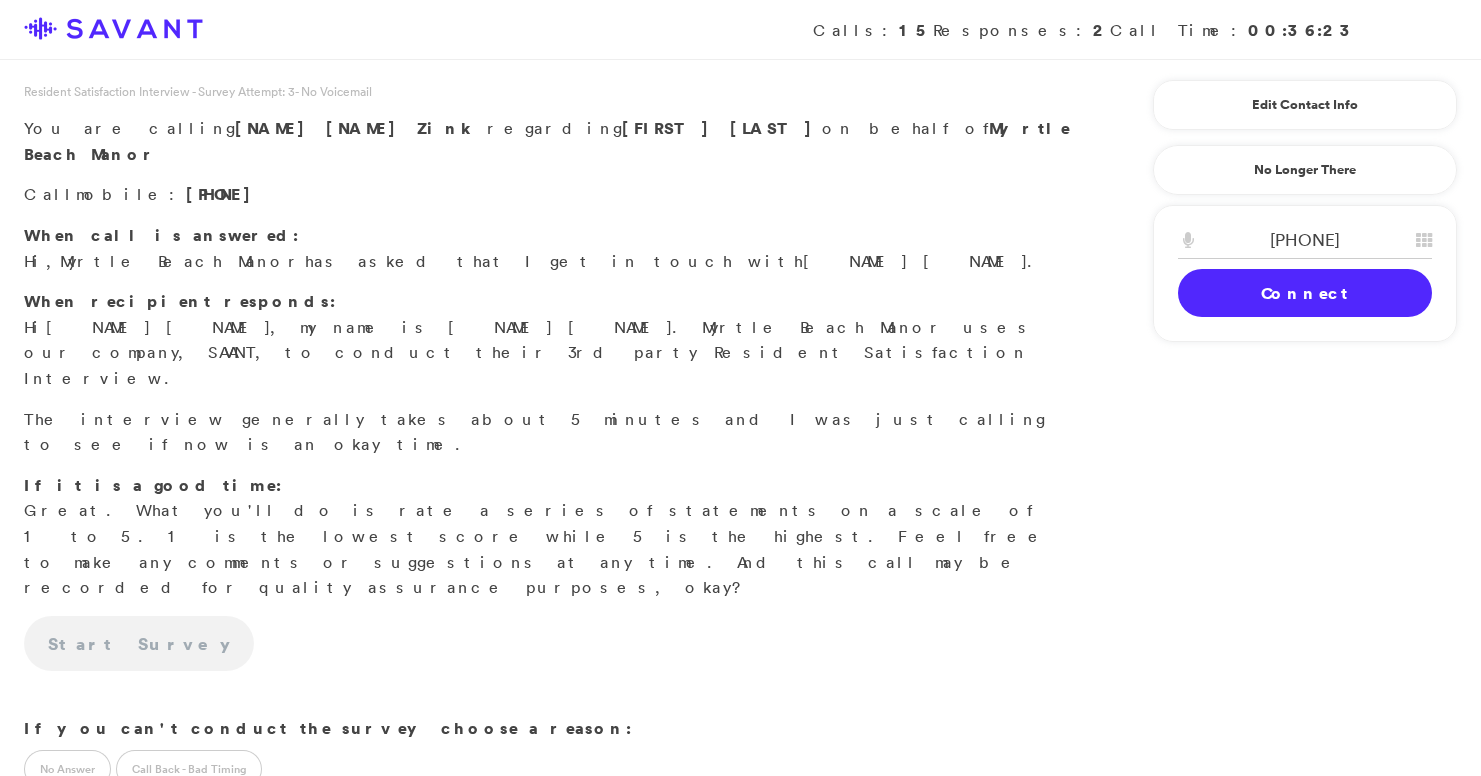 click on "Connect" at bounding box center [1305, 293] 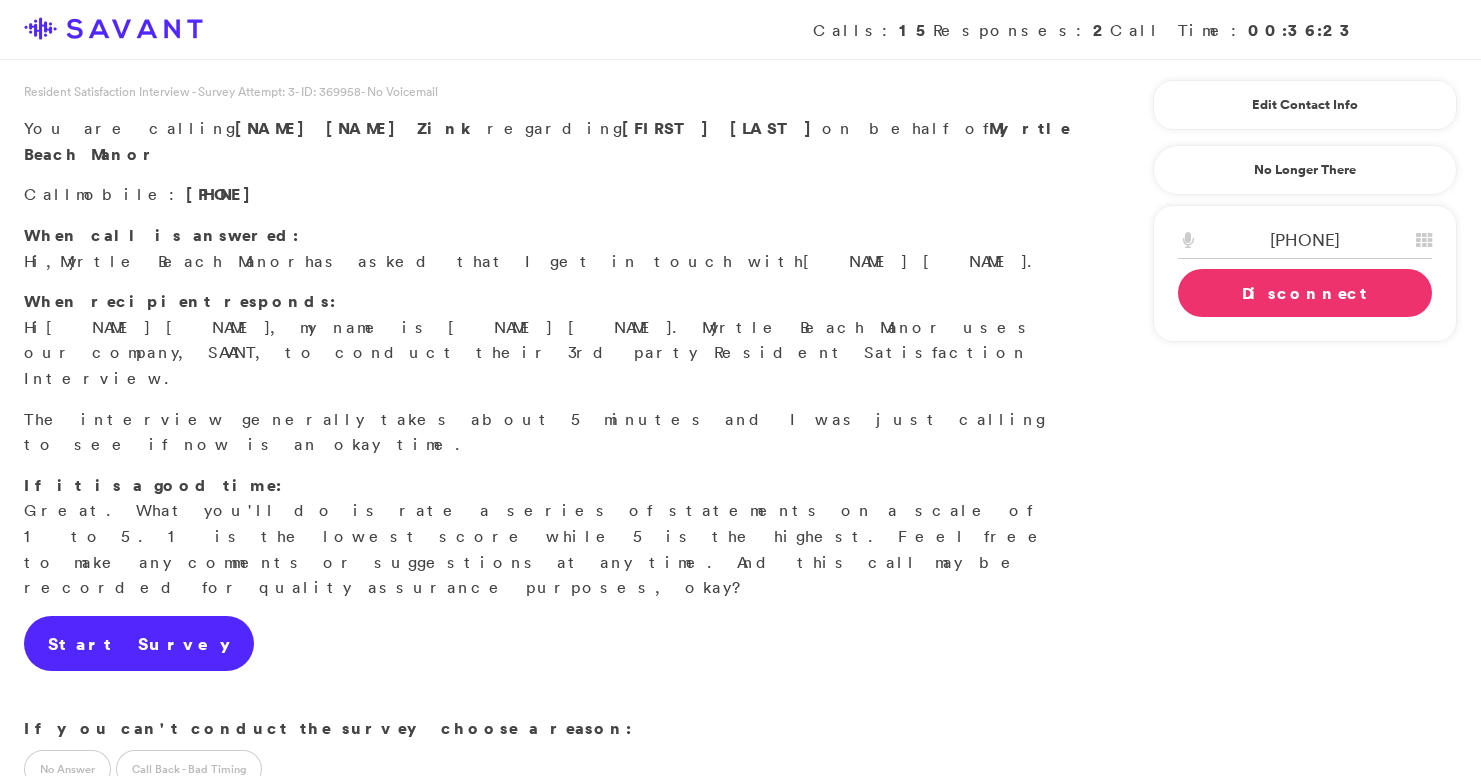 click on "Start Survey" at bounding box center (139, 644) 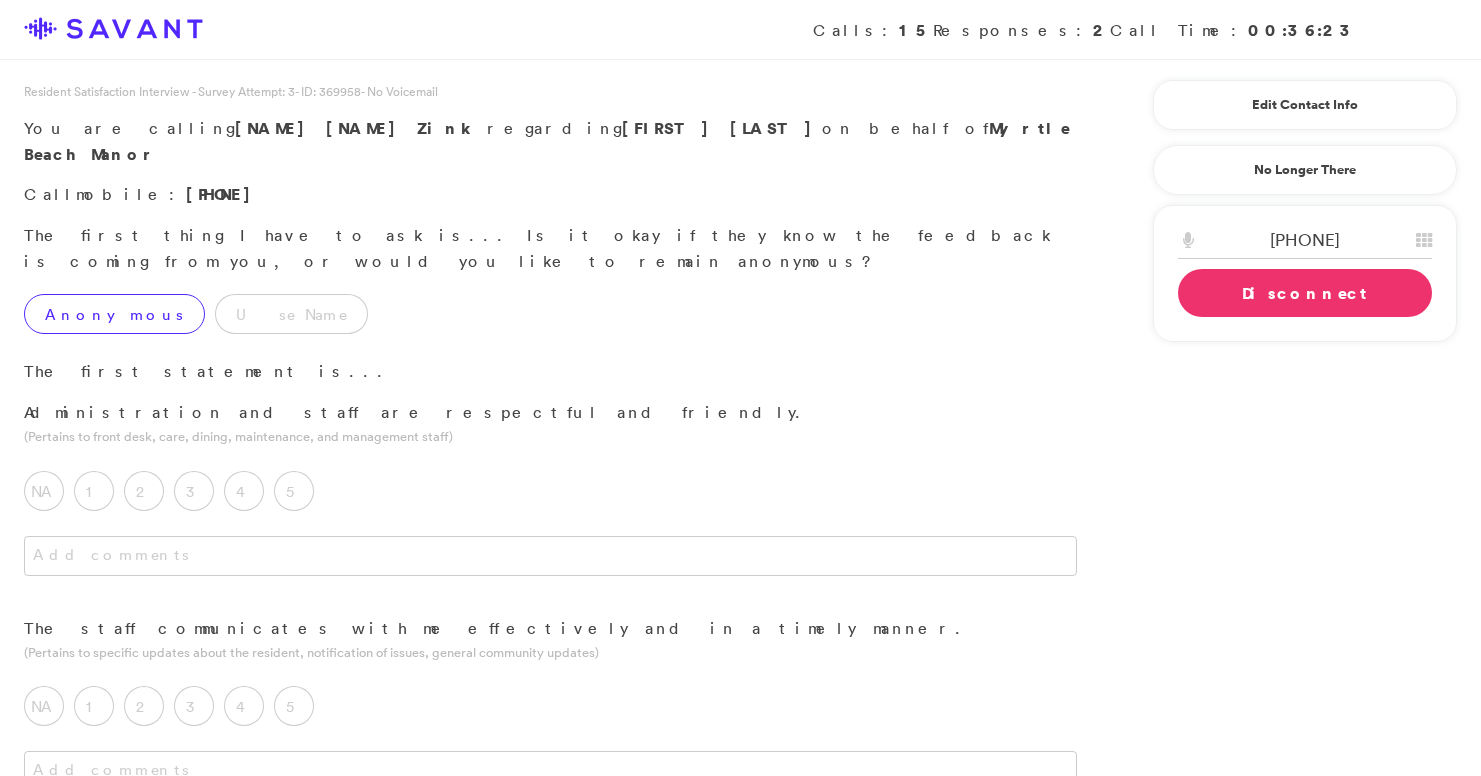 click on "Anonymous" at bounding box center [114, 314] 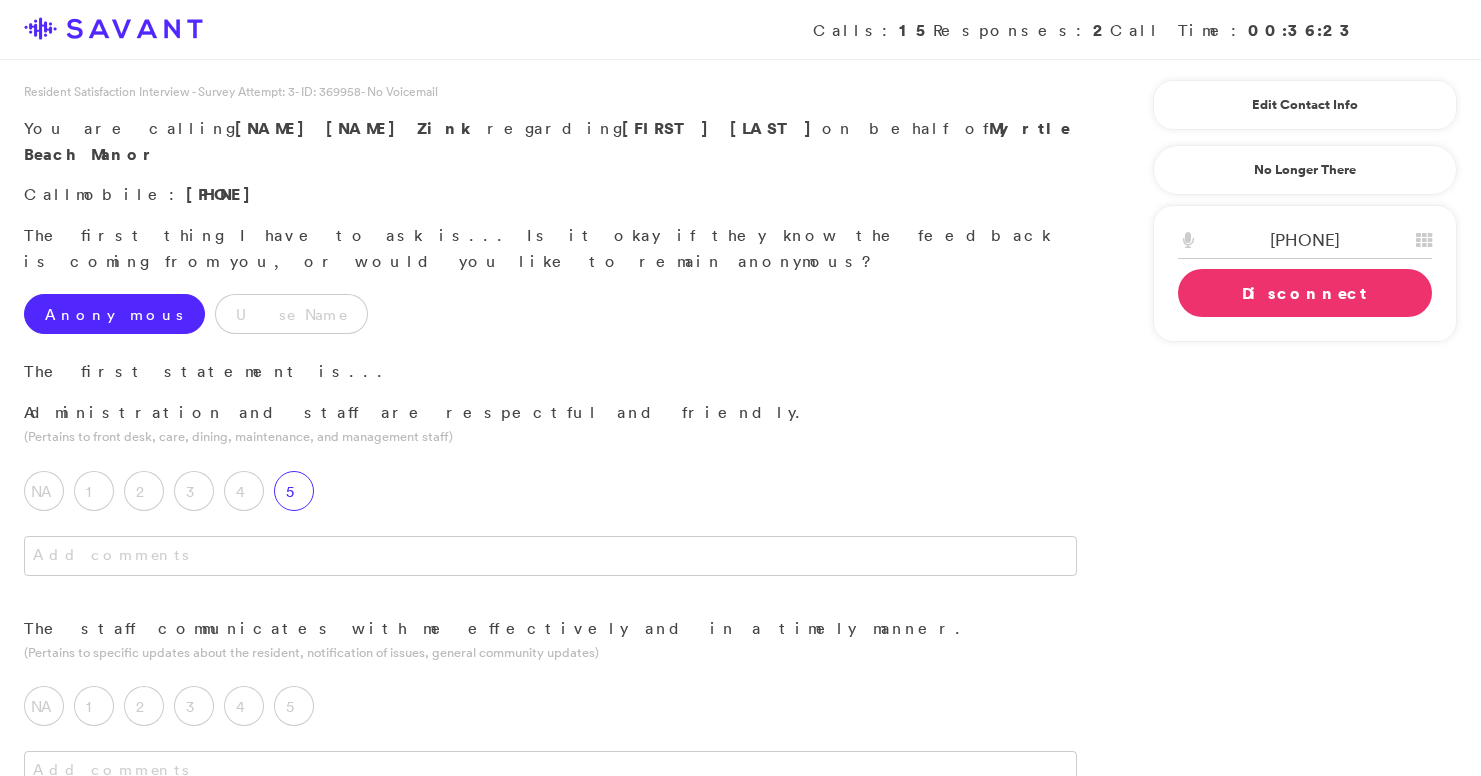 click on "5" at bounding box center [294, 491] 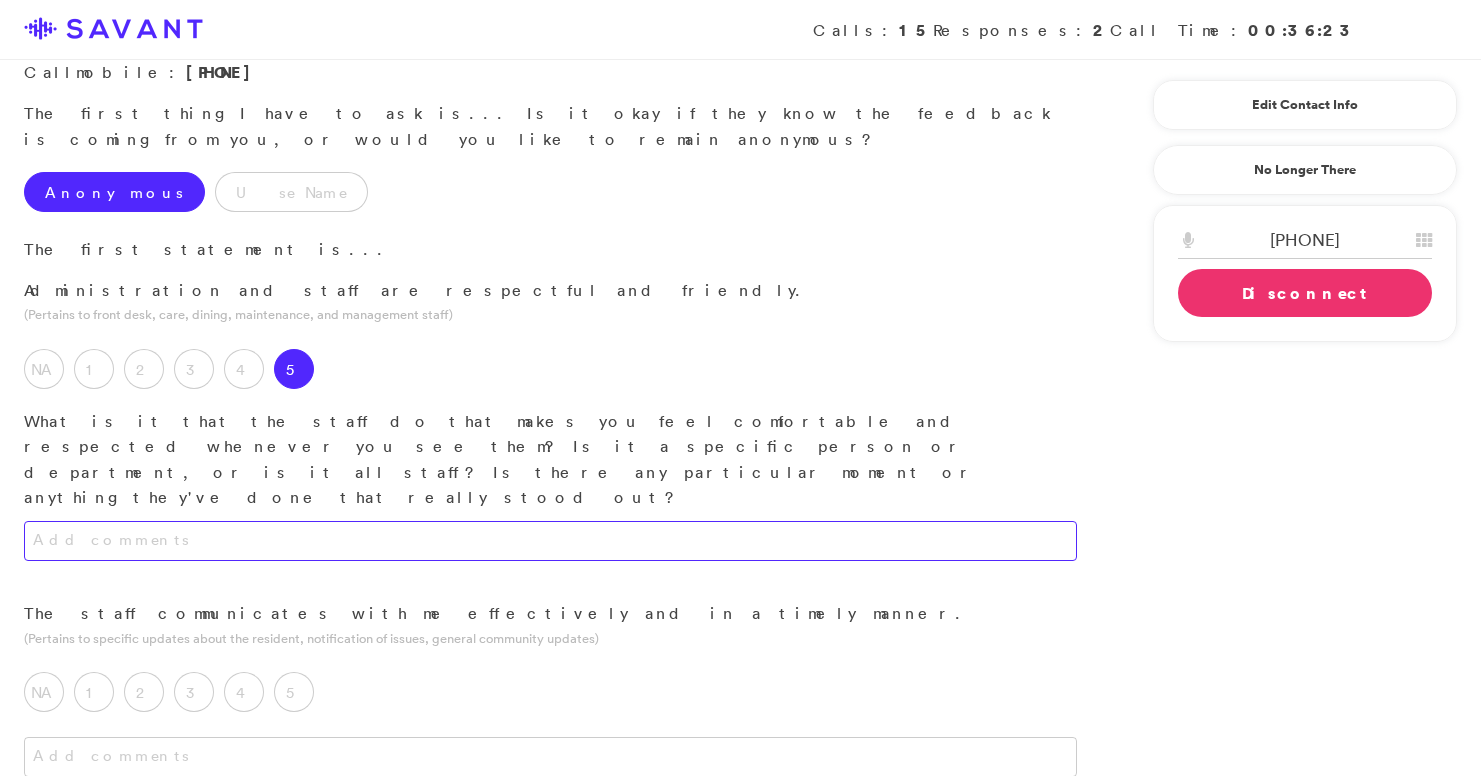 scroll, scrollTop: 137, scrollLeft: 0, axis: vertical 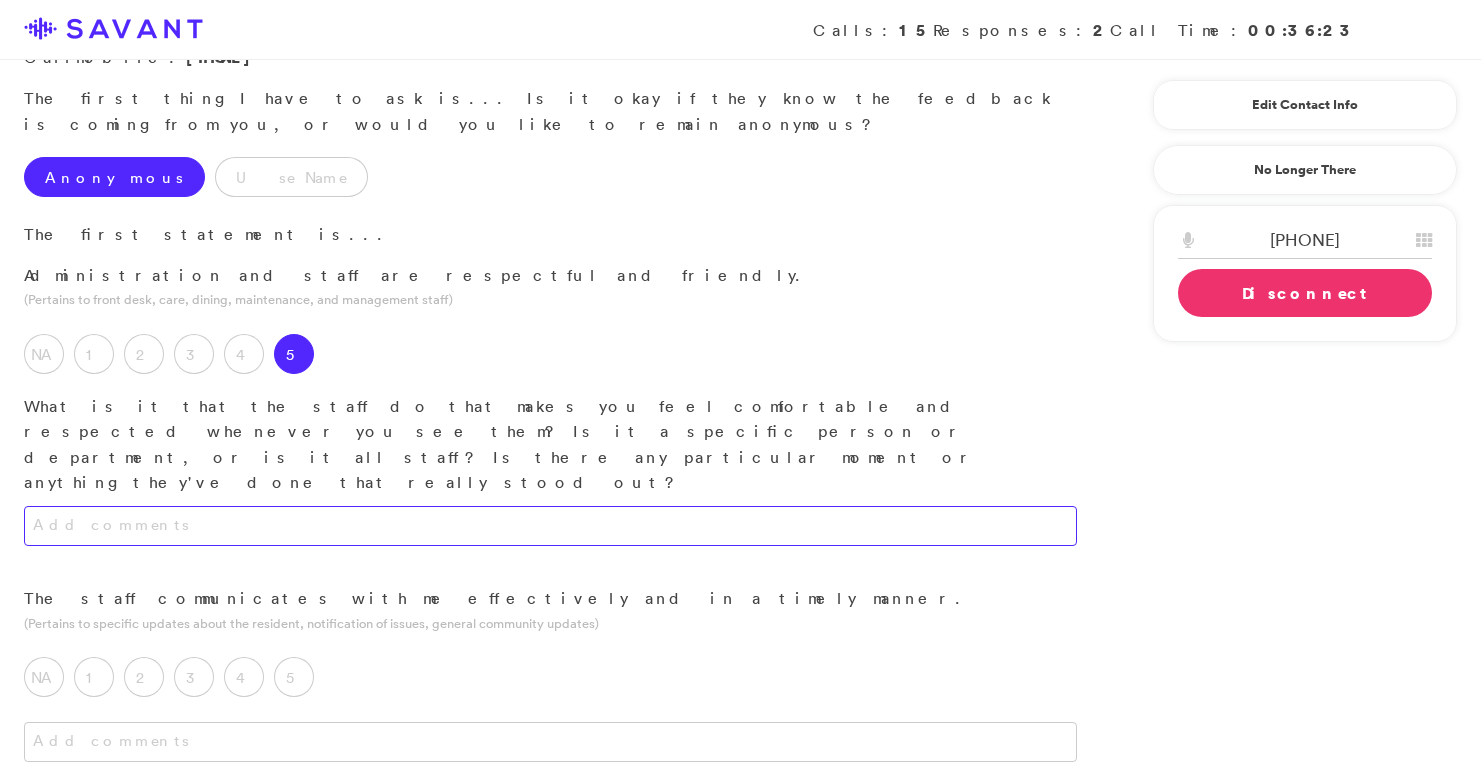 click at bounding box center (550, 526) 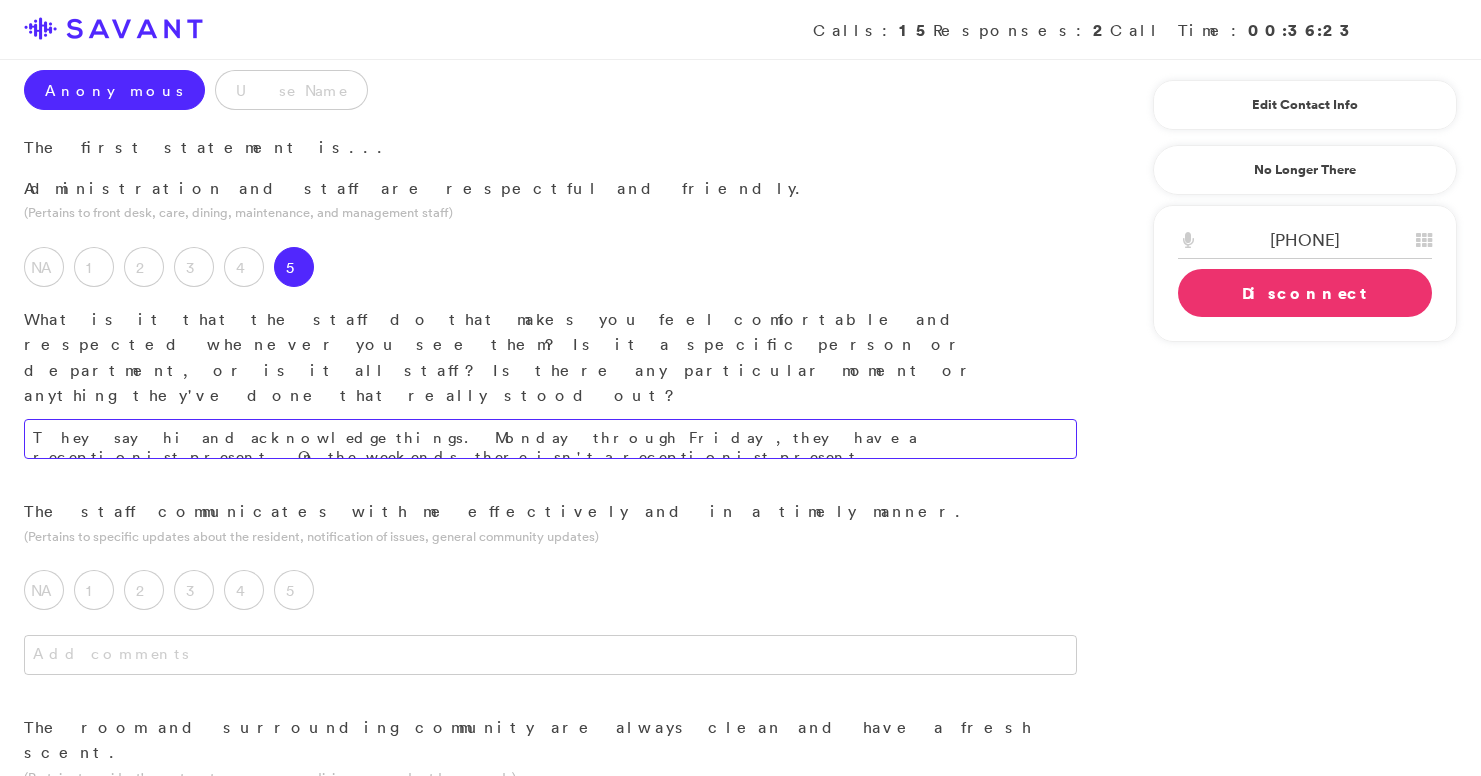 scroll, scrollTop: 310, scrollLeft: 0, axis: vertical 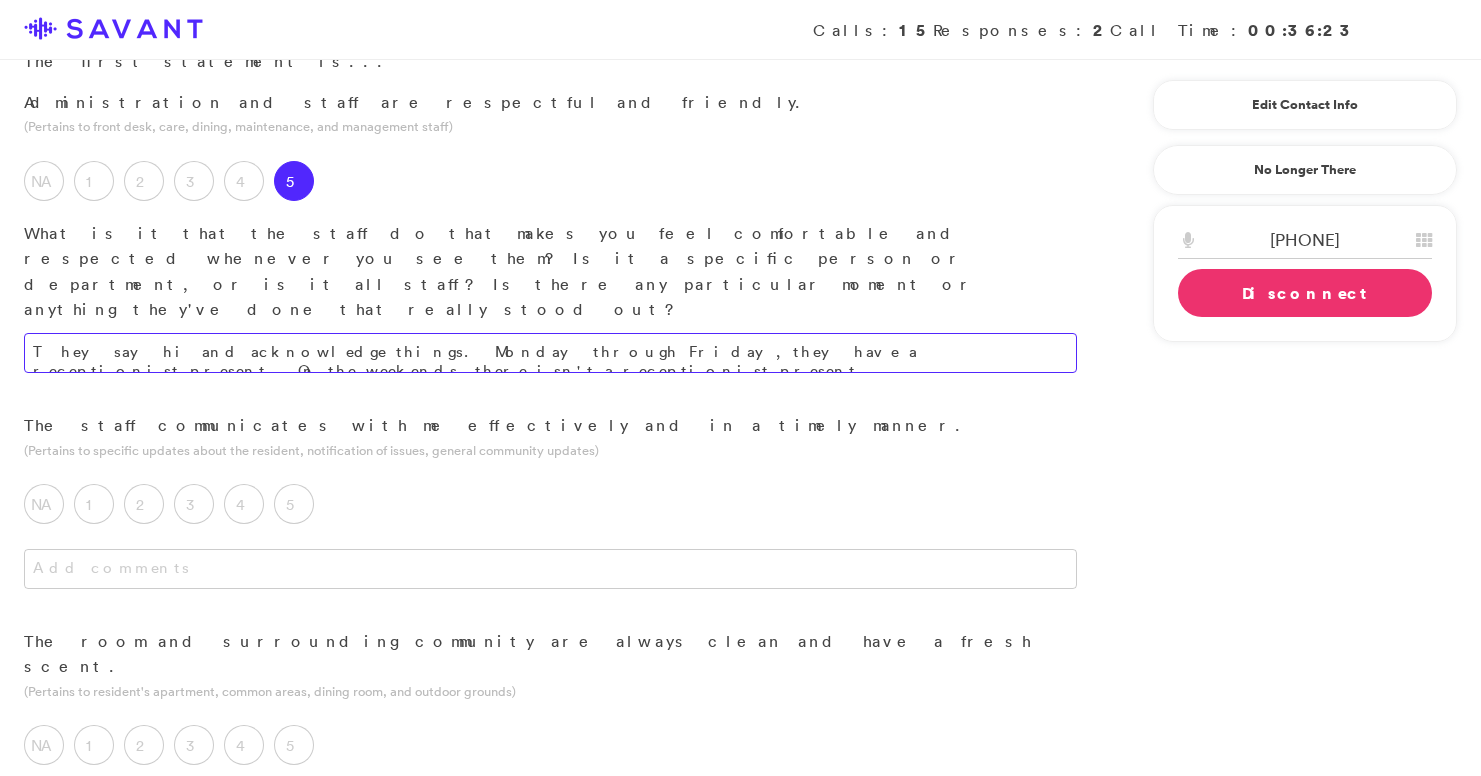 type on "They say hi and acknowledge things. Monday through Friday, they have a receptionist present. On the weekends, there isn't a receptionist present." 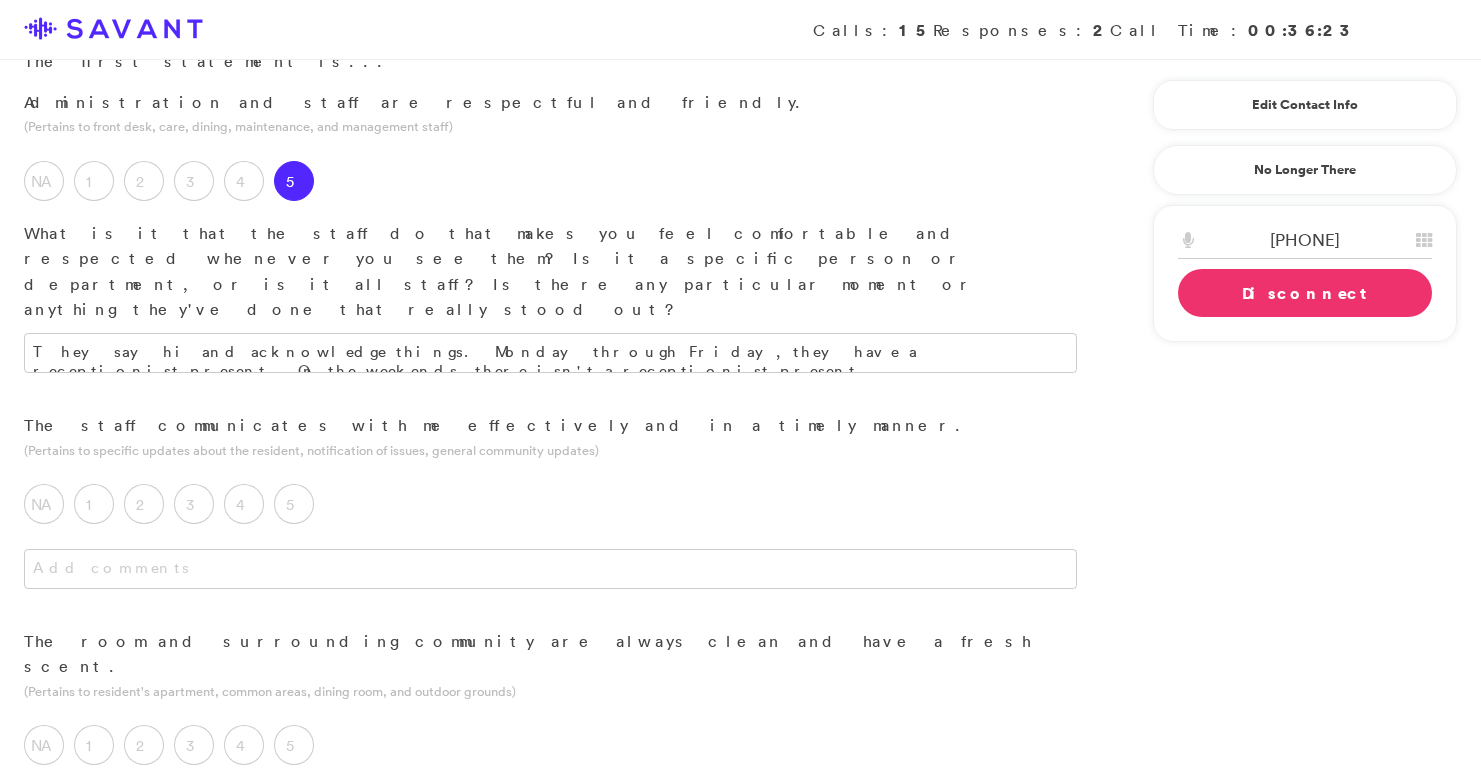 click at bounding box center (550, 589) 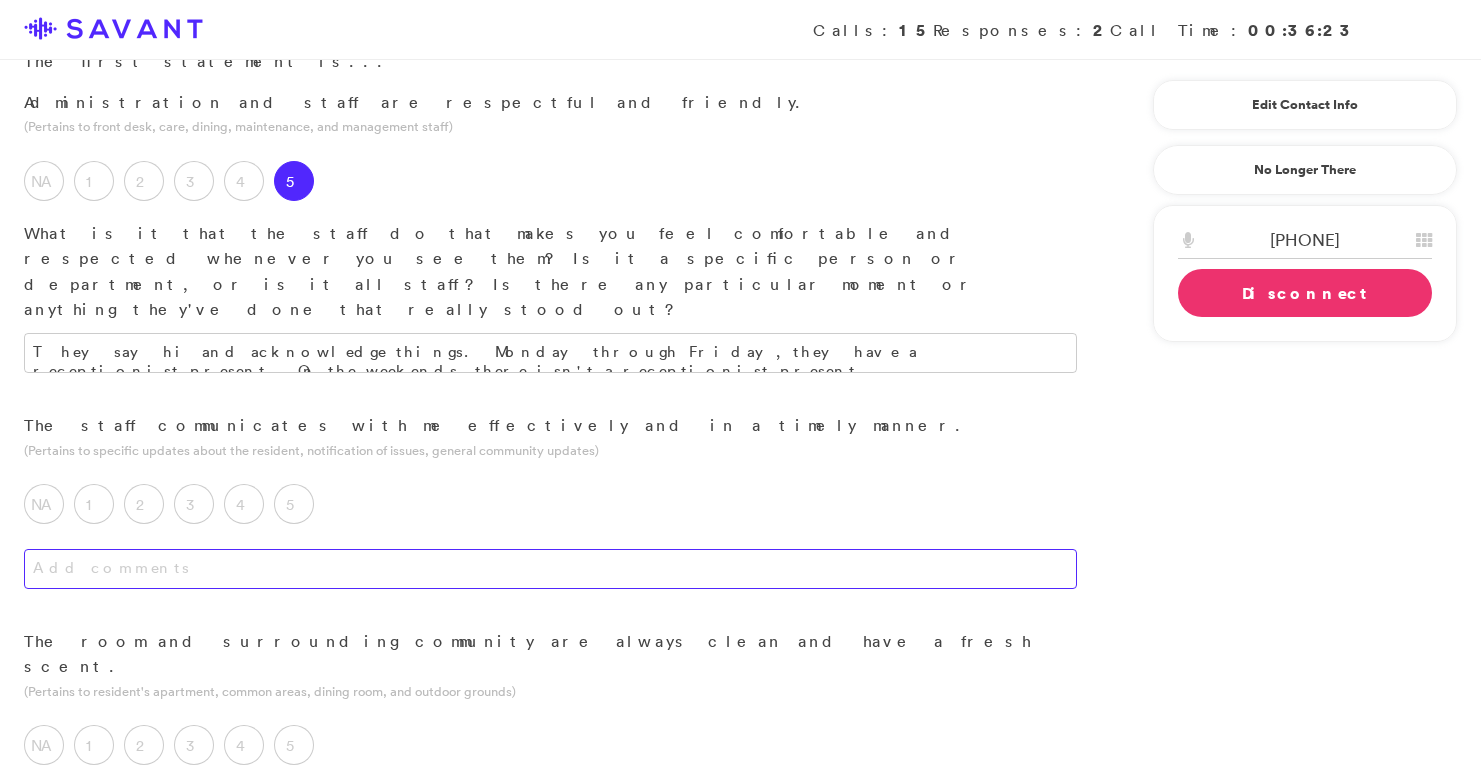 click at bounding box center (550, 569) 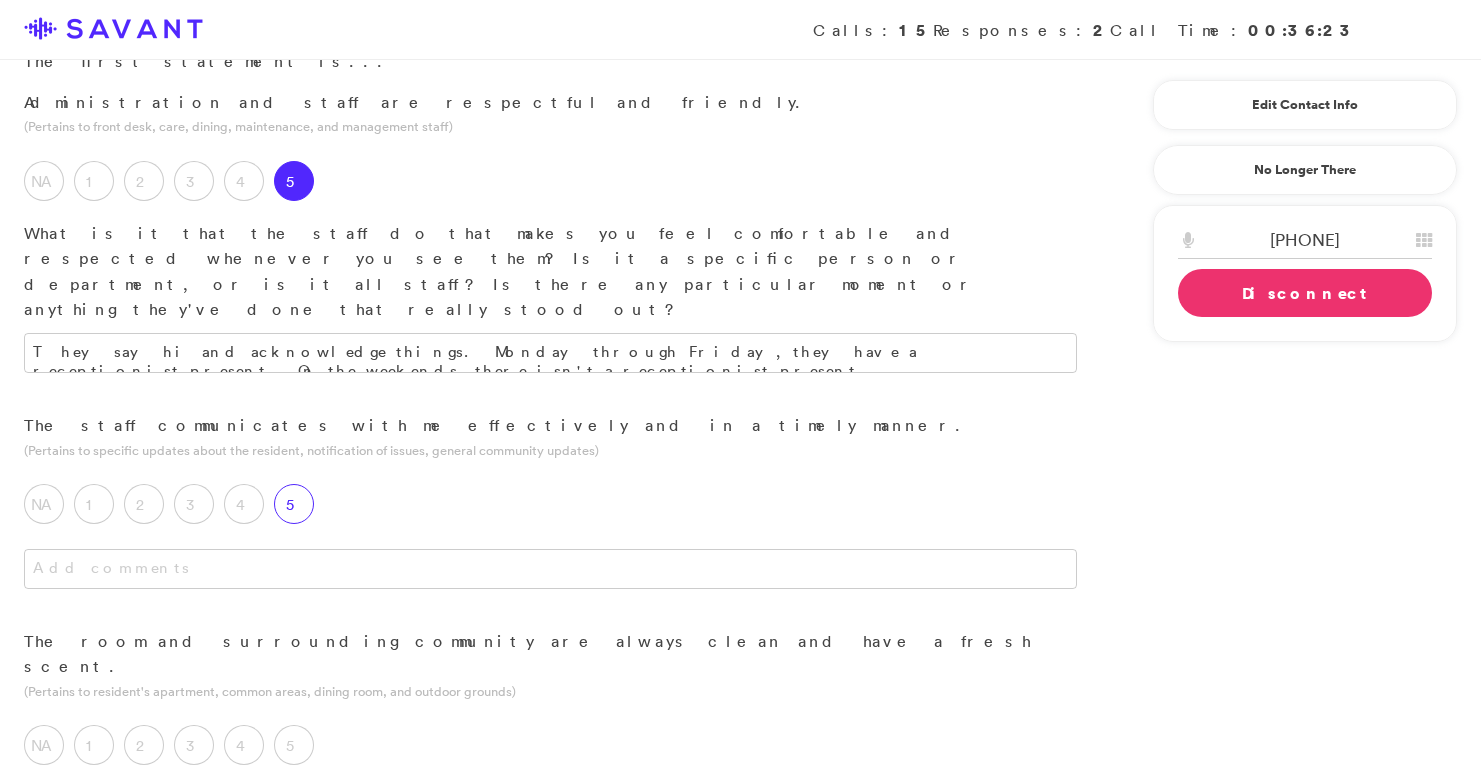 click on "5" at bounding box center (294, 504) 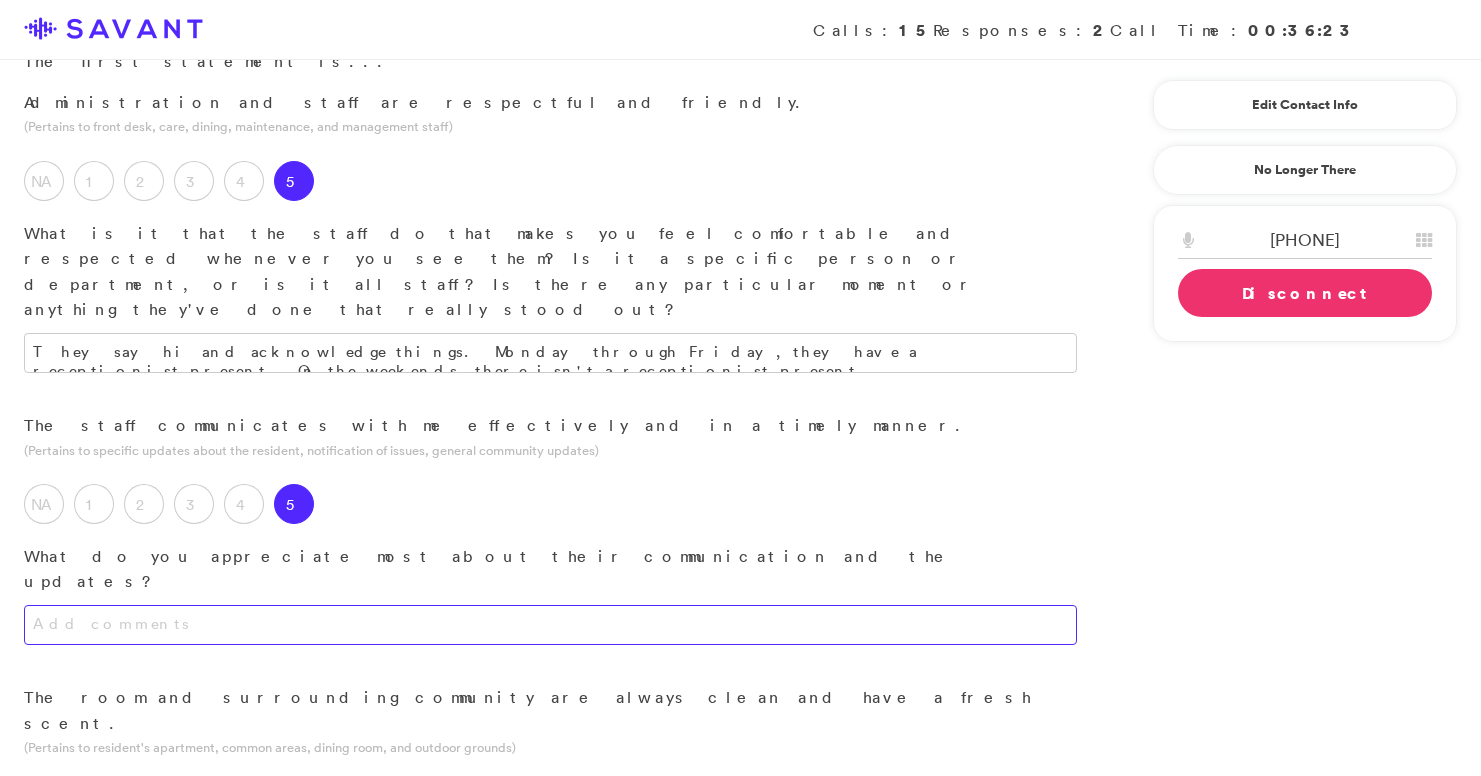 click at bounding box center (550, 625) 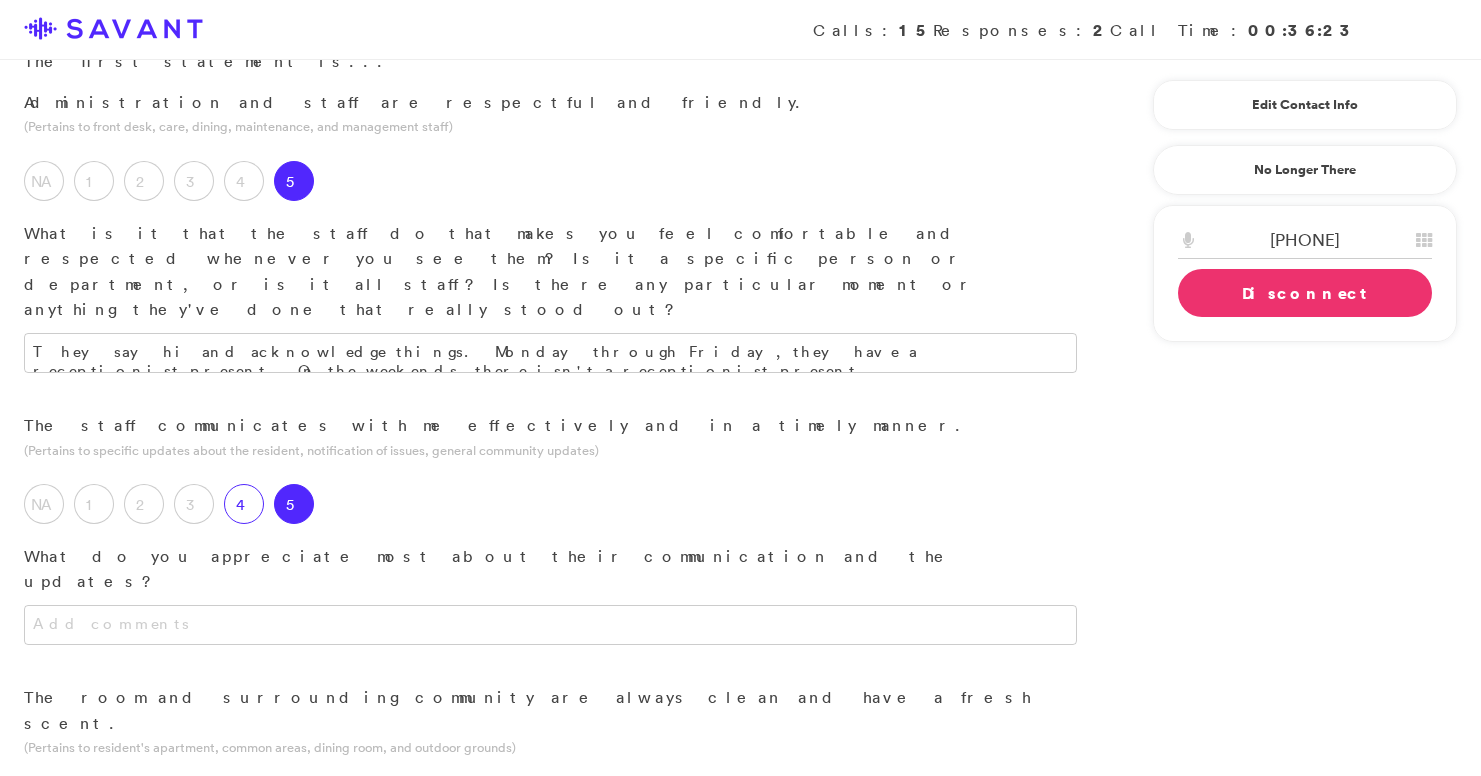 click on "4" at bounding box center (244, 504) 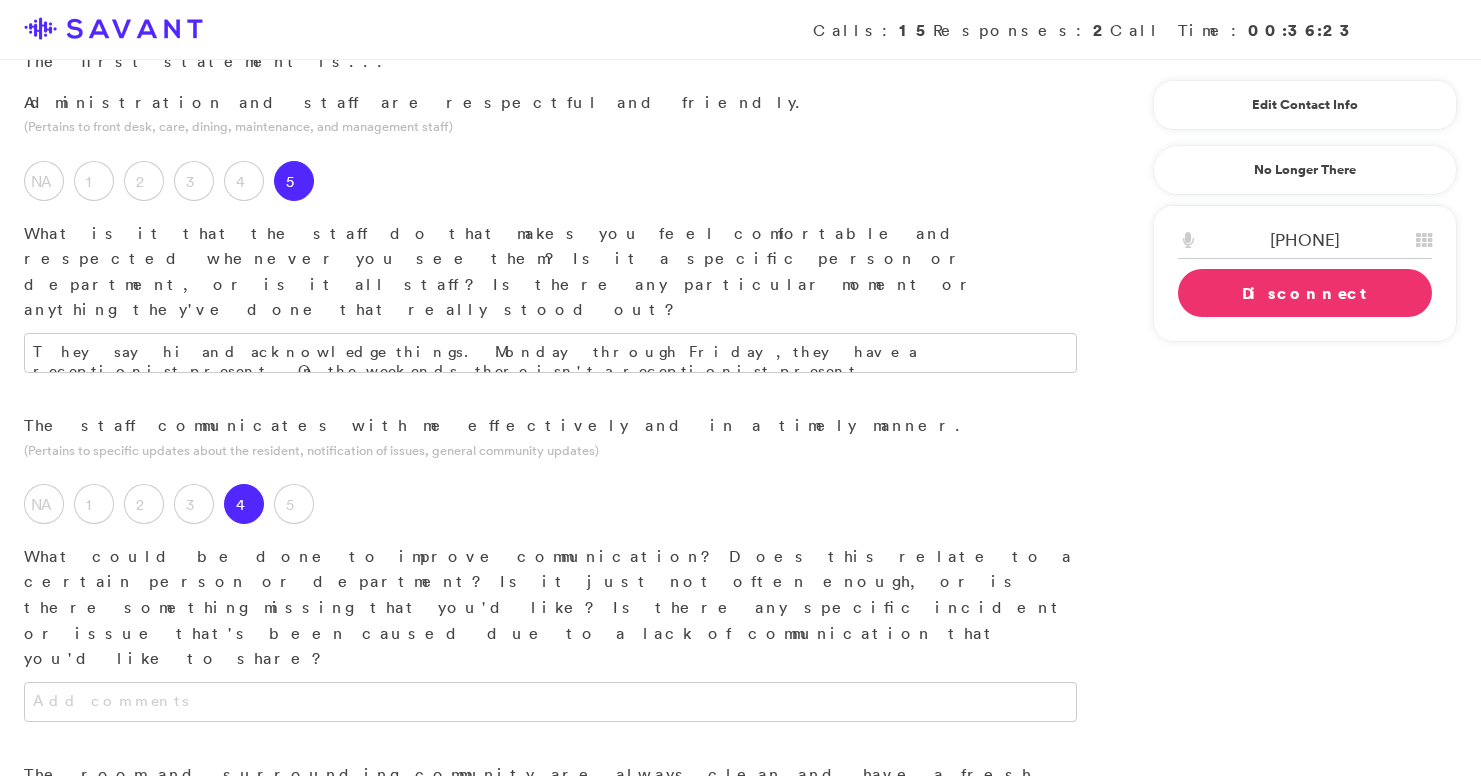 click at bounding box center [550, 722] 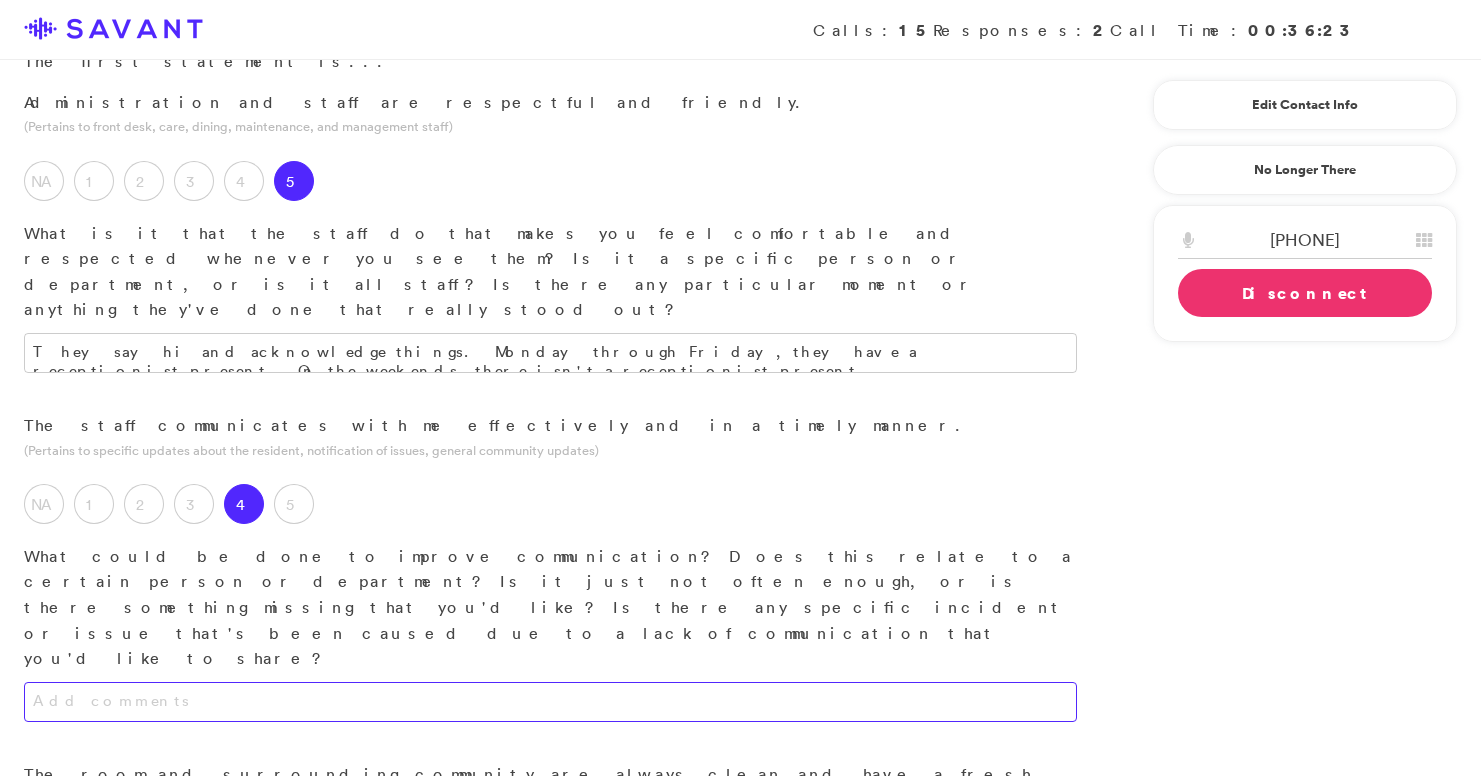 click at bounding box center (550, 702) 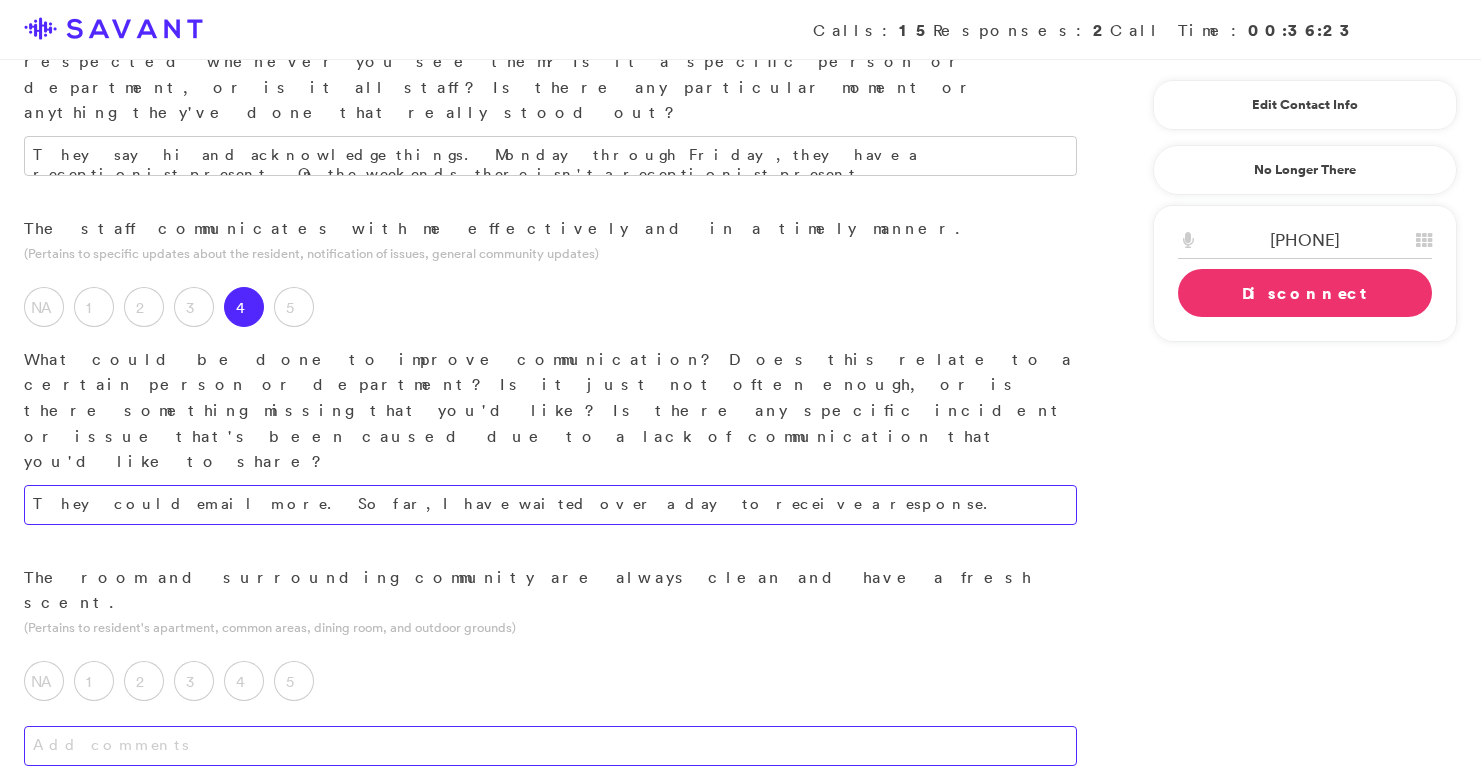 type on "They could email more. So far, I have waited over a day to receive a response." 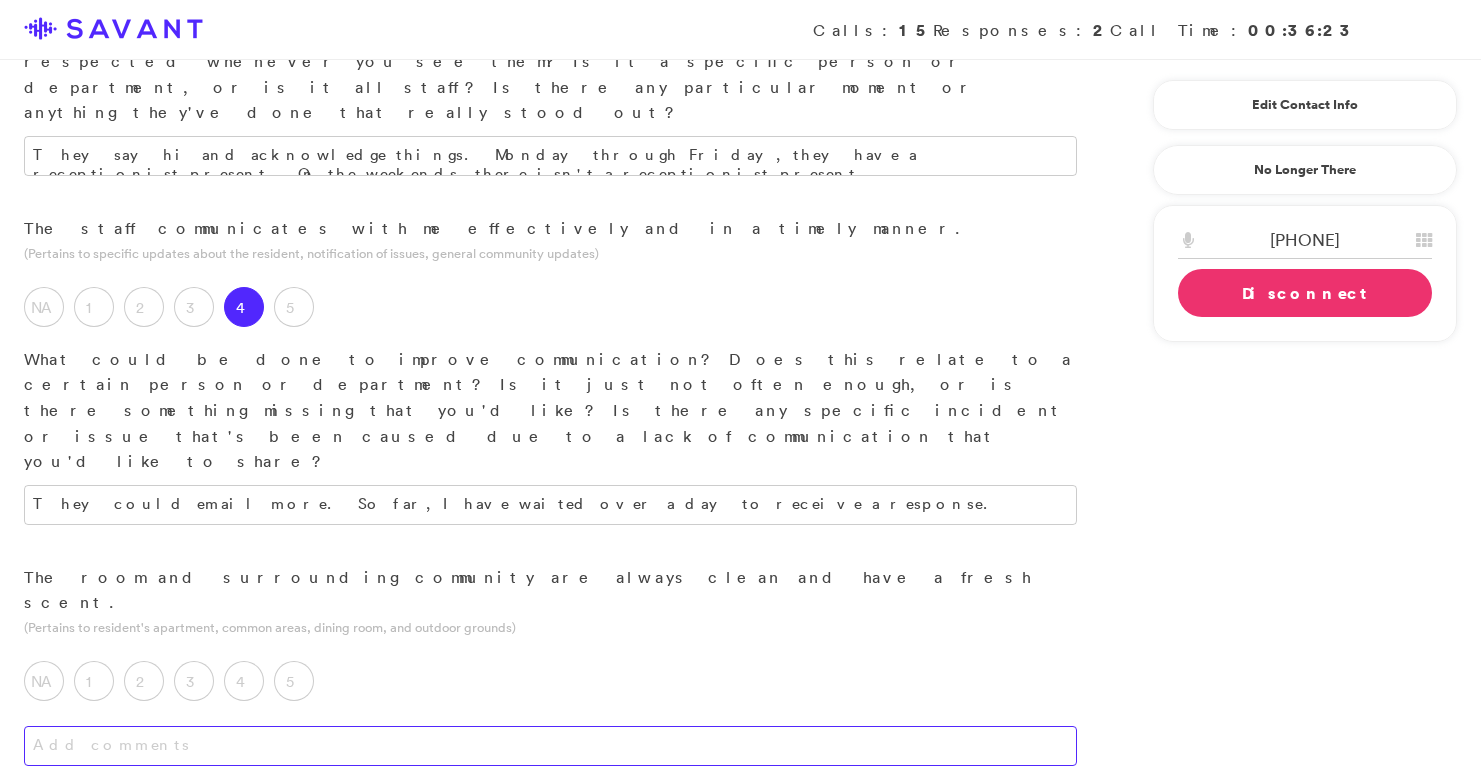 click at bounding box center (550, 746) 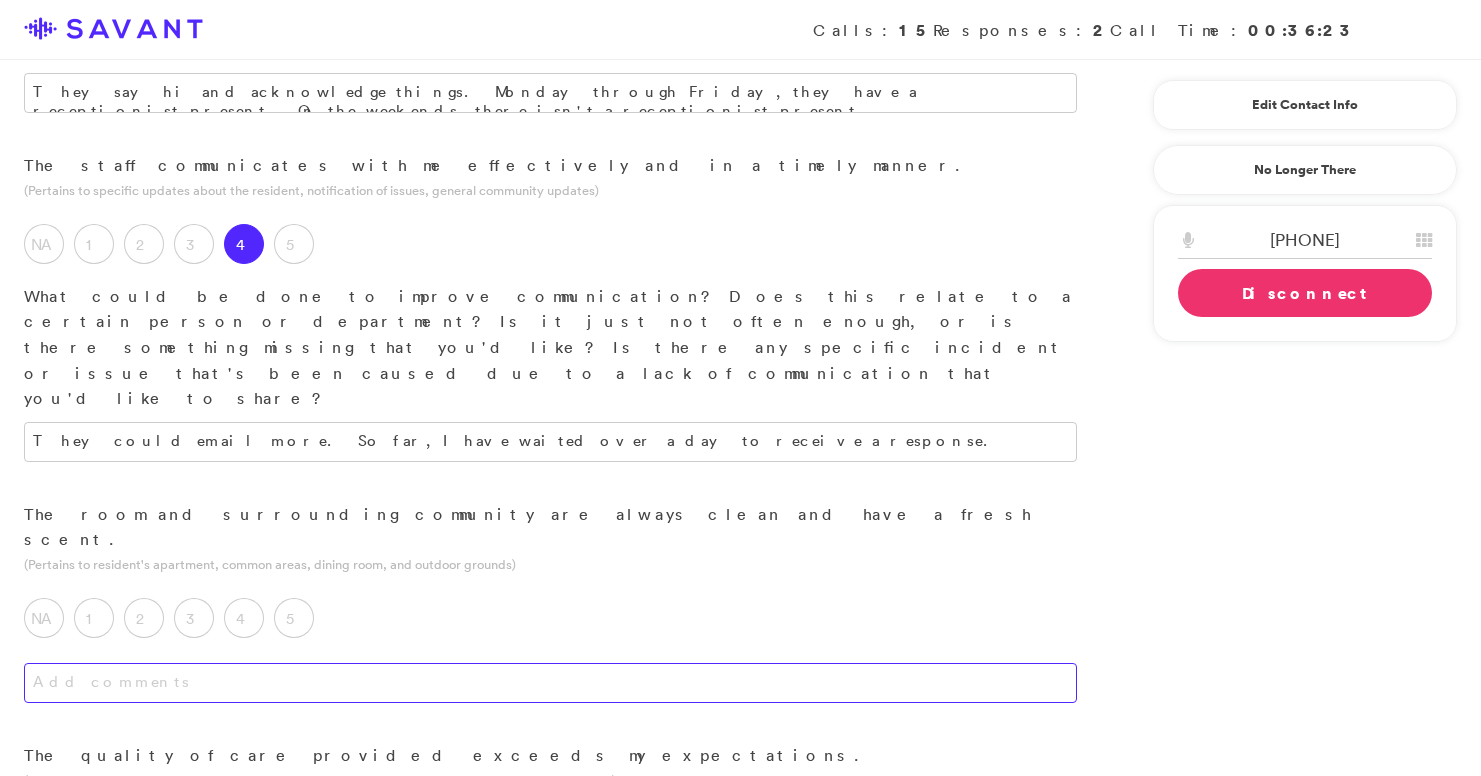 scroll, scrollTop: 601, scrollLeft: 0, axis: vertical 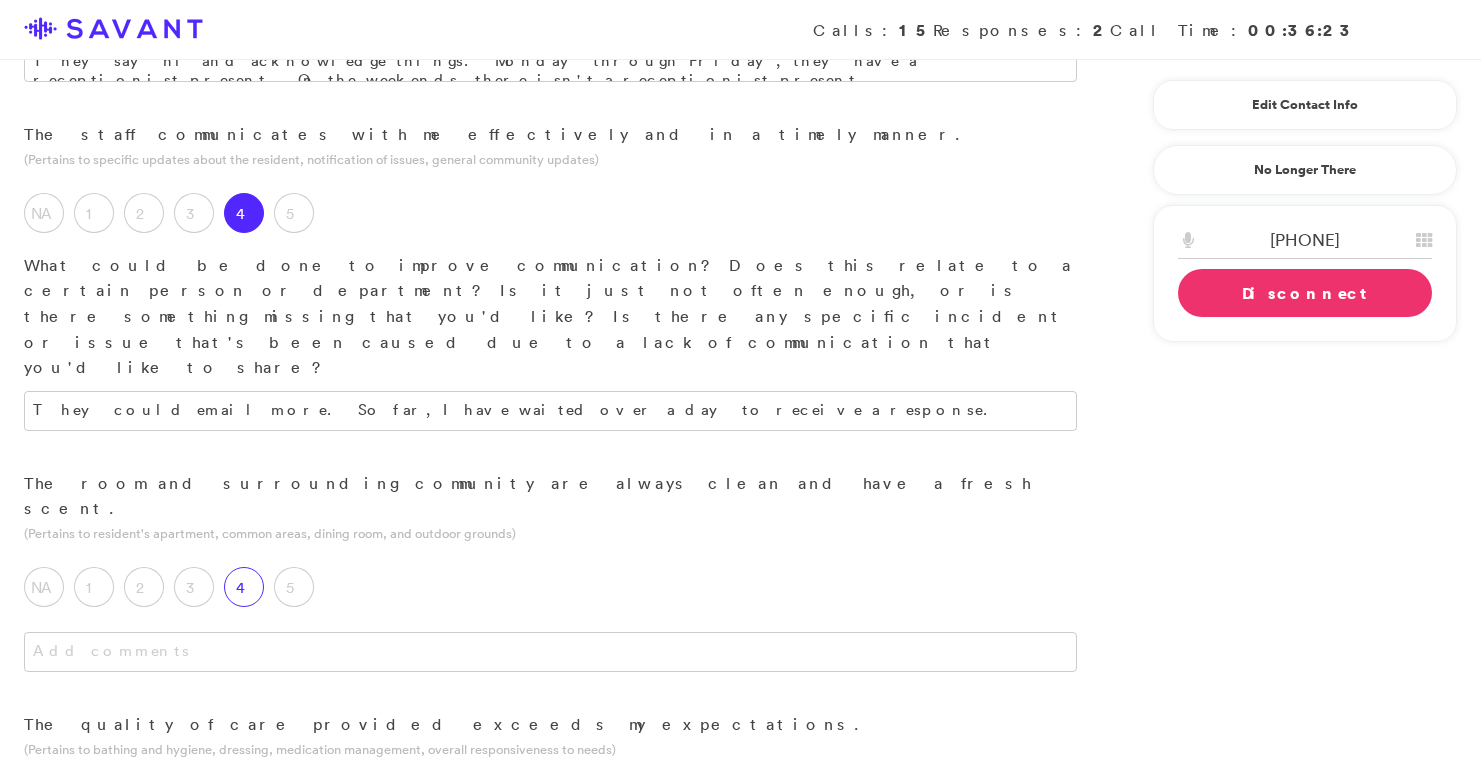 click on "4" at bounding box center (244, 587) 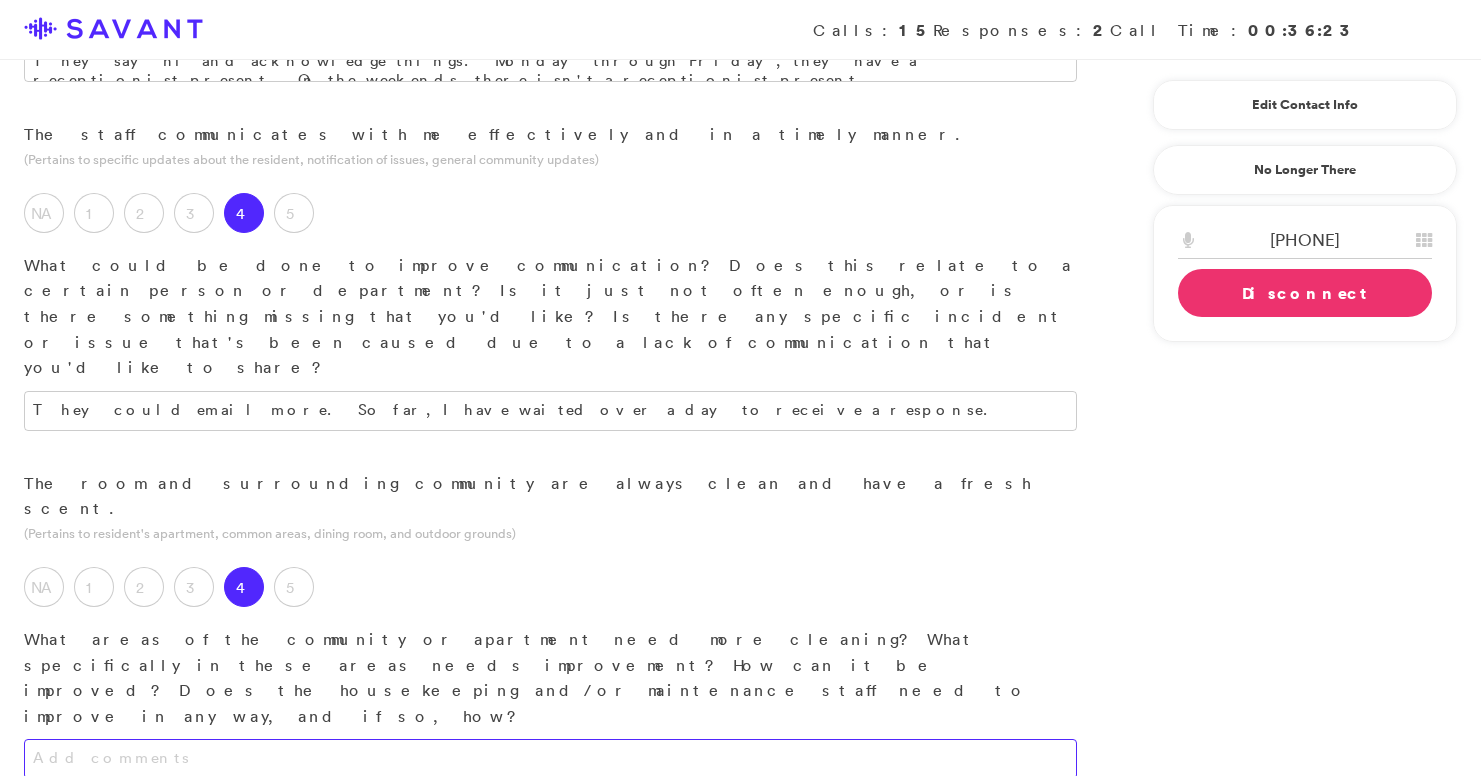 click at bounding box center (550, 759) 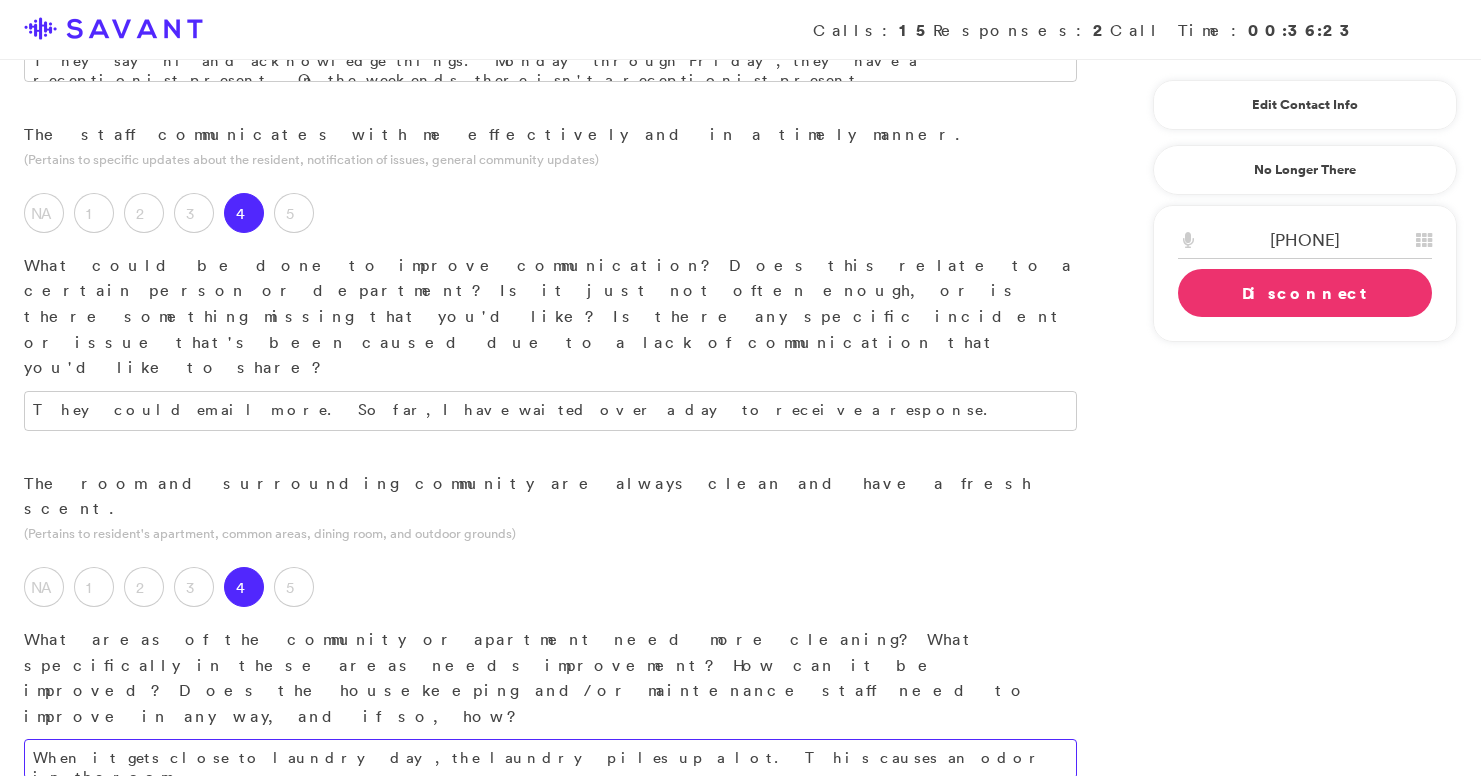 type on "When it gets close to laundry day, the laundry piles up a lot. This causes an odor in the room." 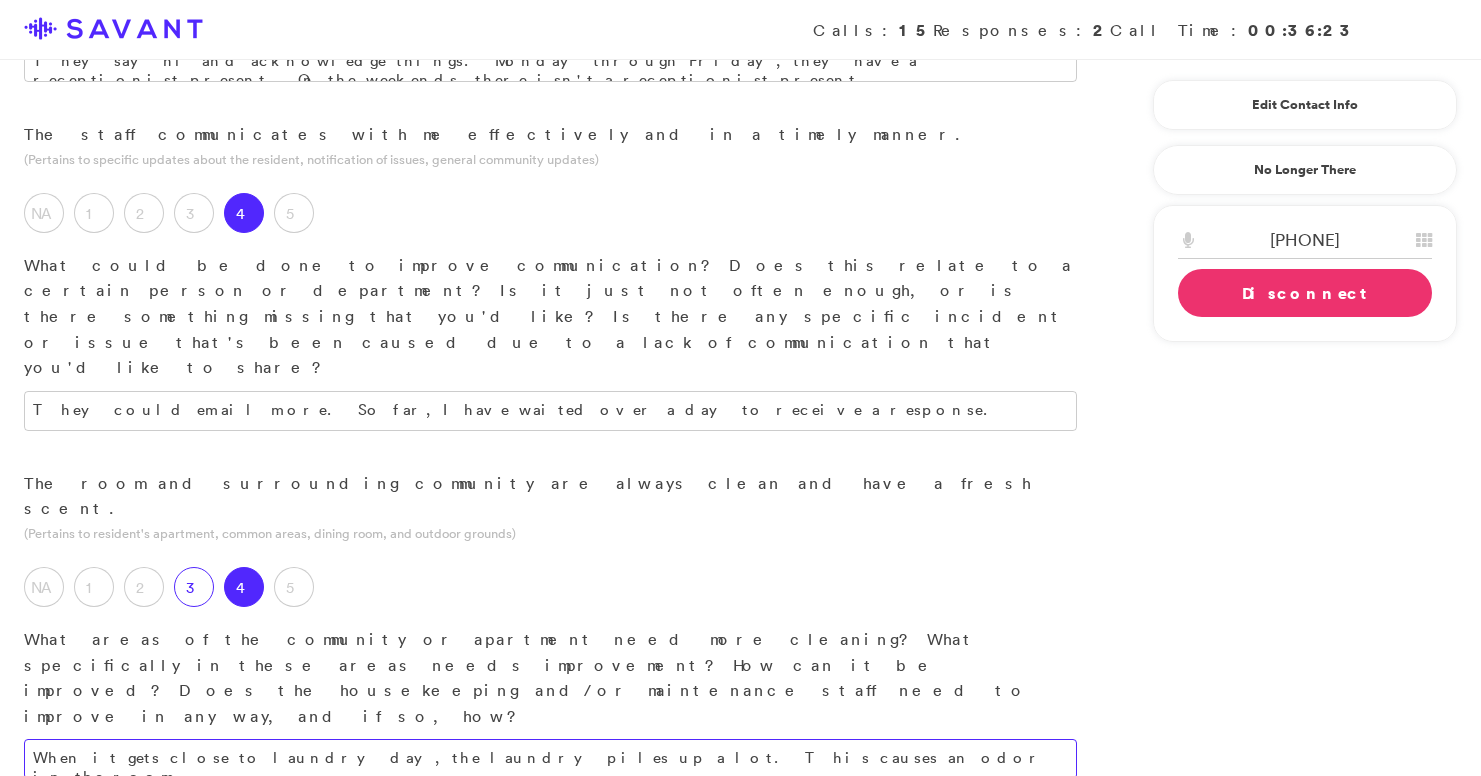 drag, startPoint x: 675, startPoint y: 527, endPoint x: 220, endPoint y: 436, distance: 464.01077 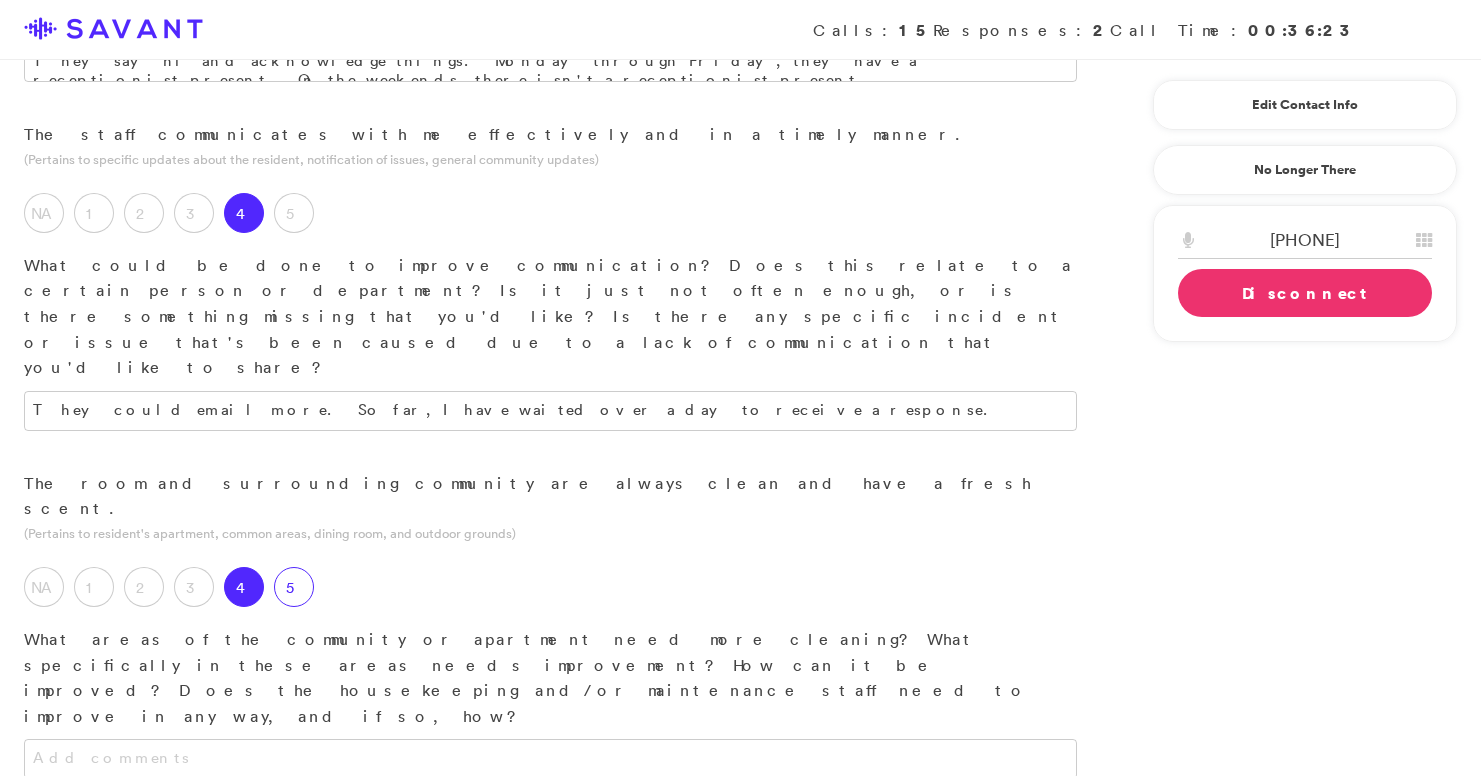 click on "5" at bounding box center [294, 587] 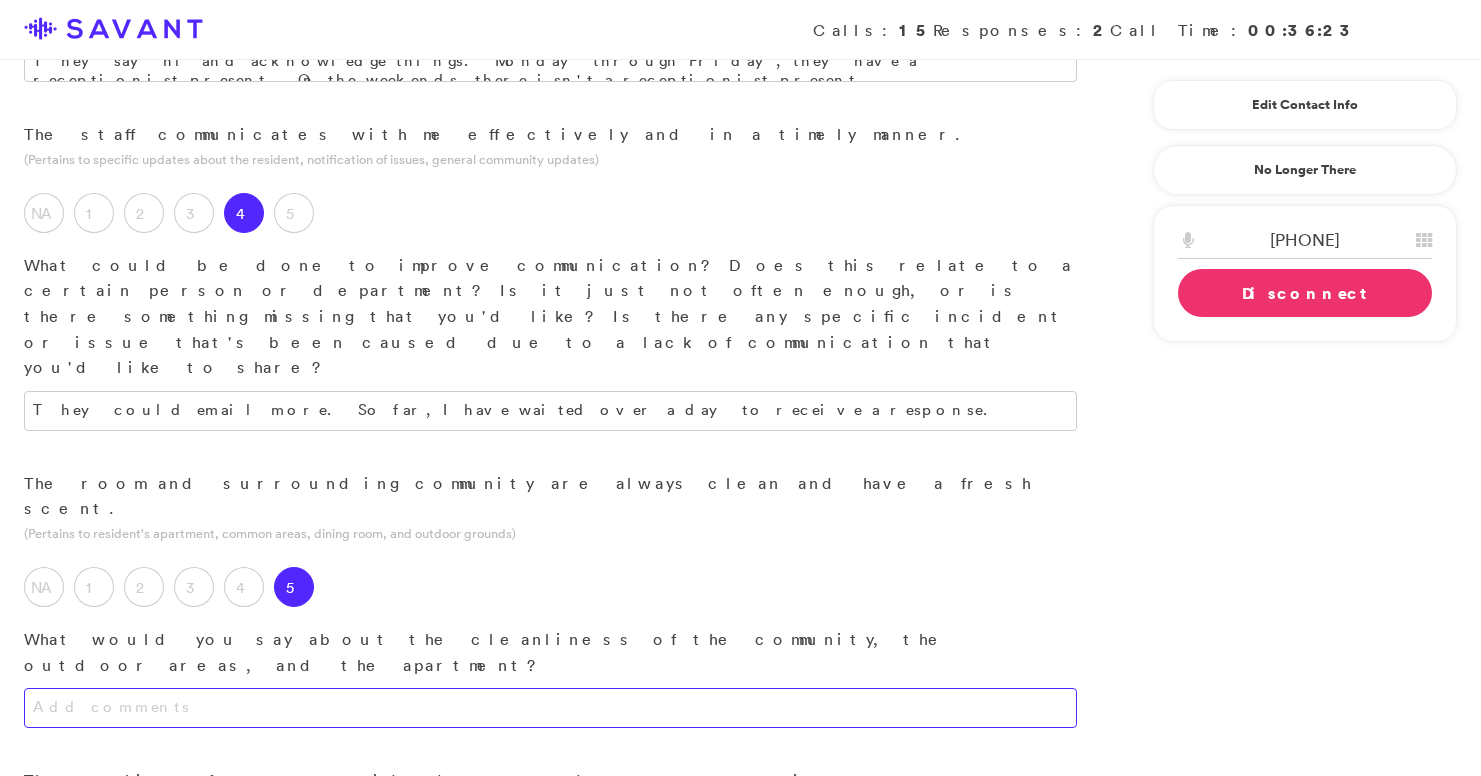 click at bounding box center [550, 708] 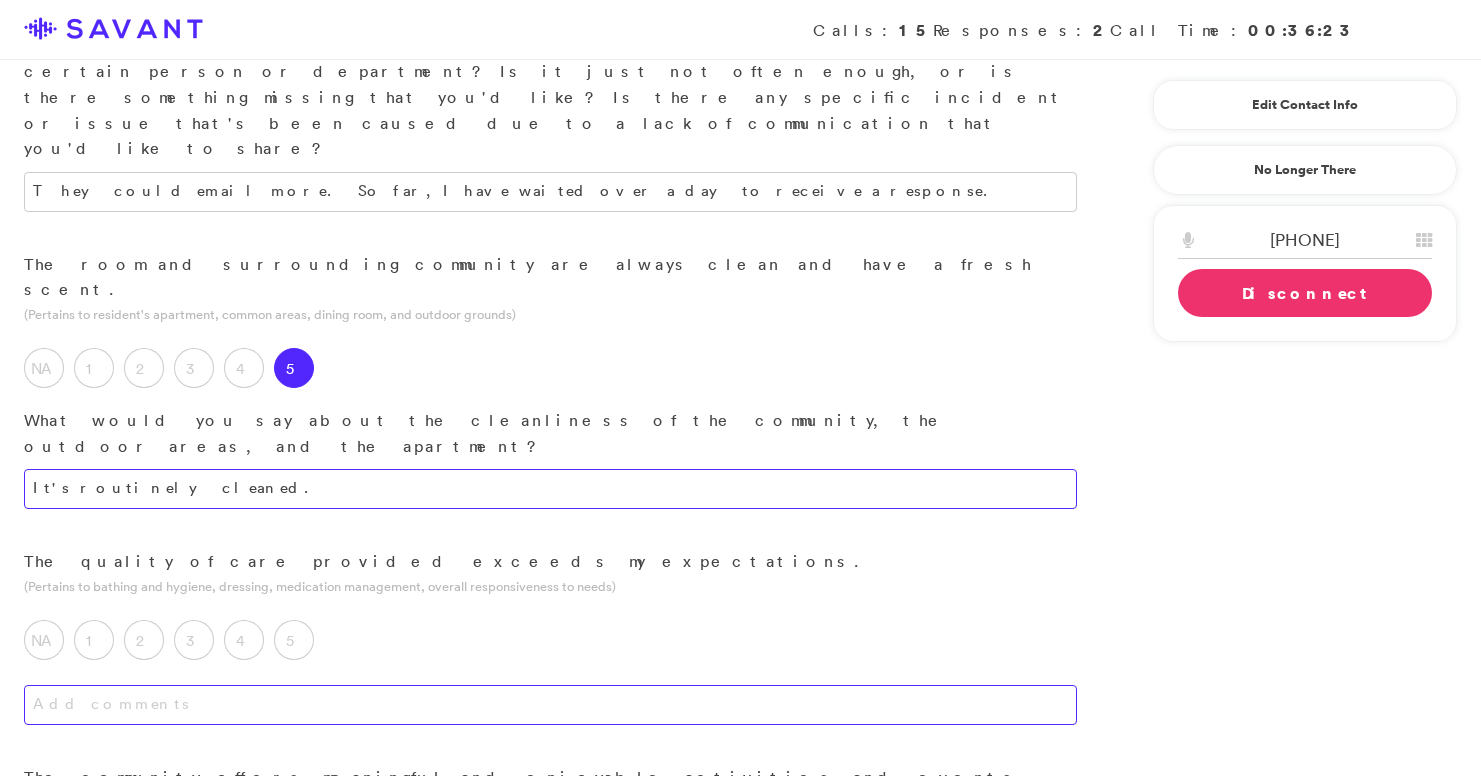 scroll, scrollTop: 858, scrollLeft: 0, axis: vertical 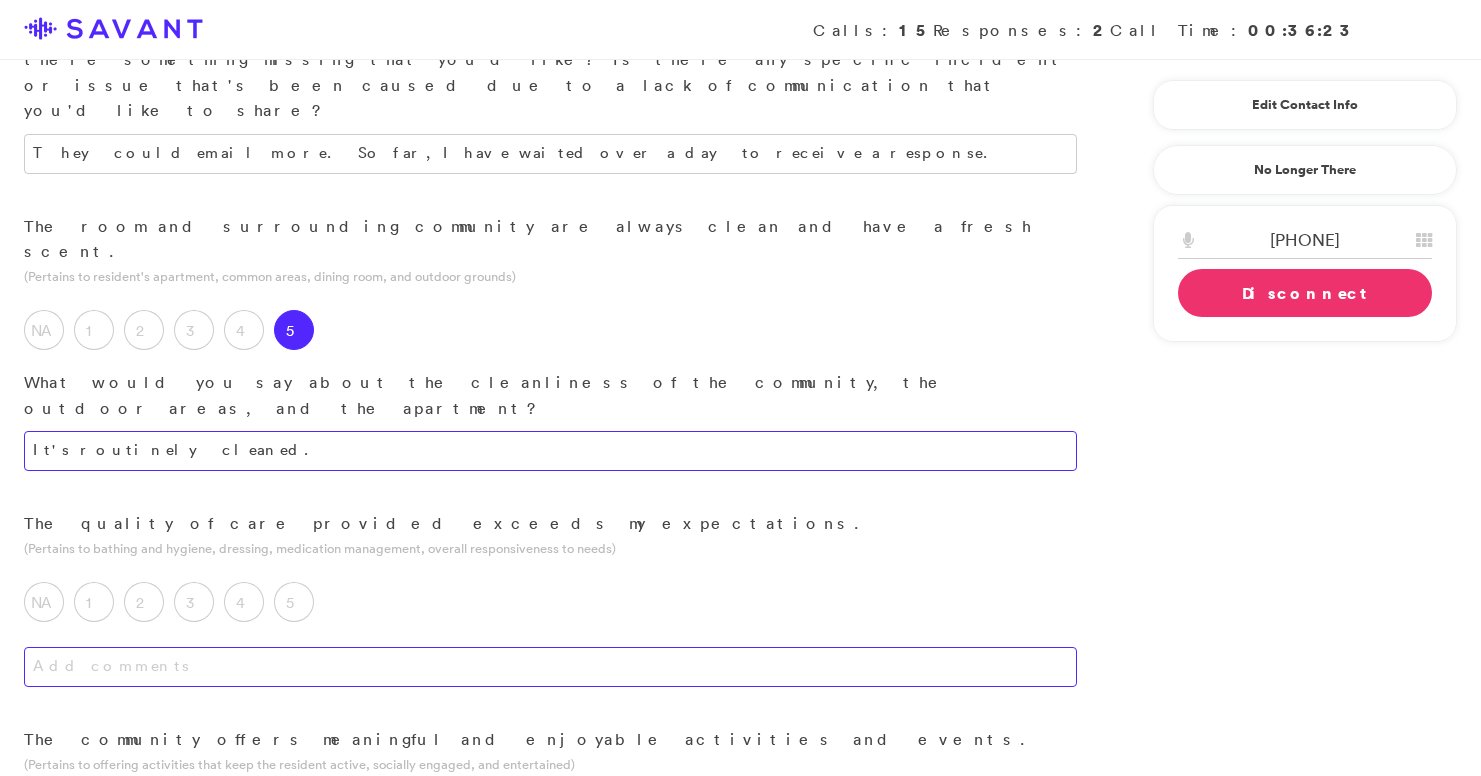 type on "It's routinely cleaned." 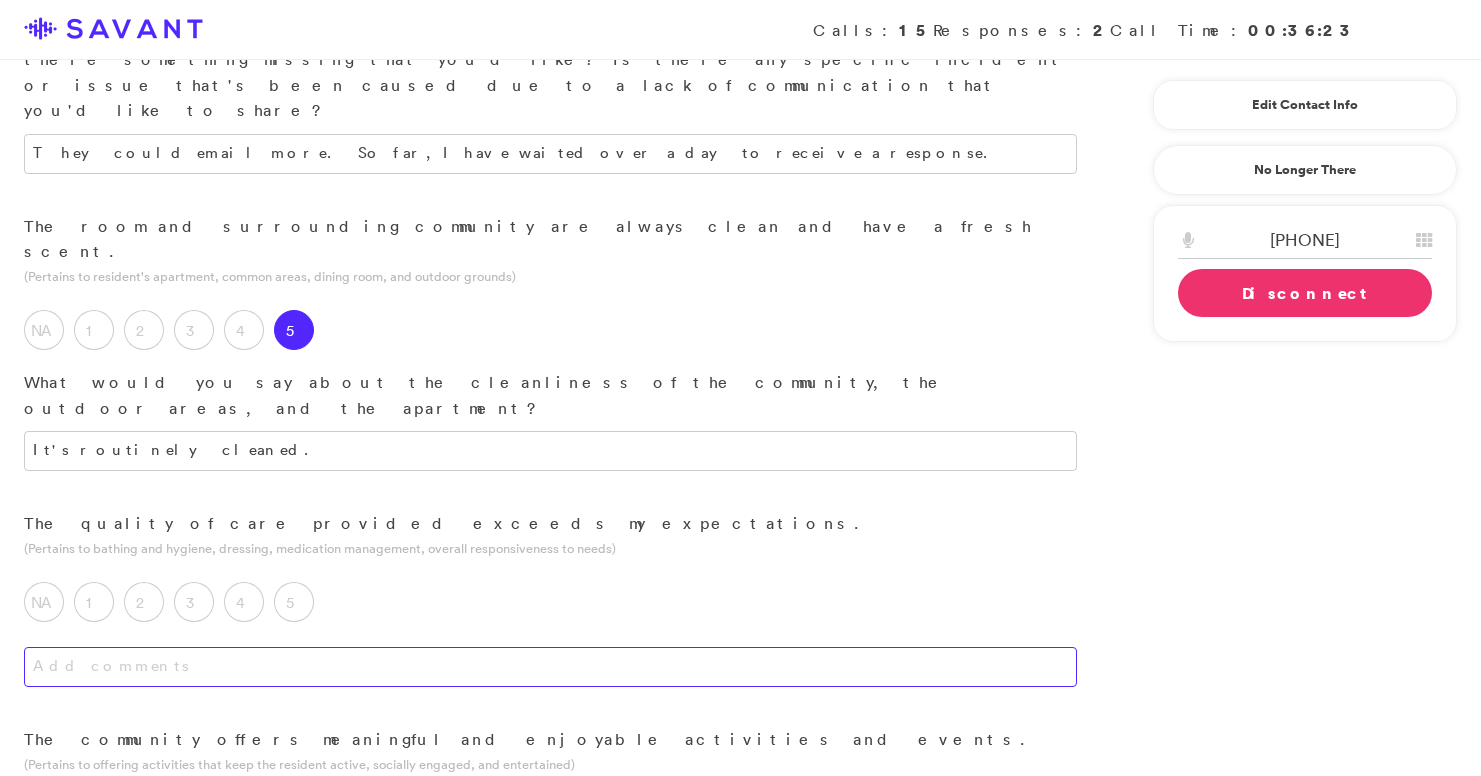 click at bounding box center (550, 667) 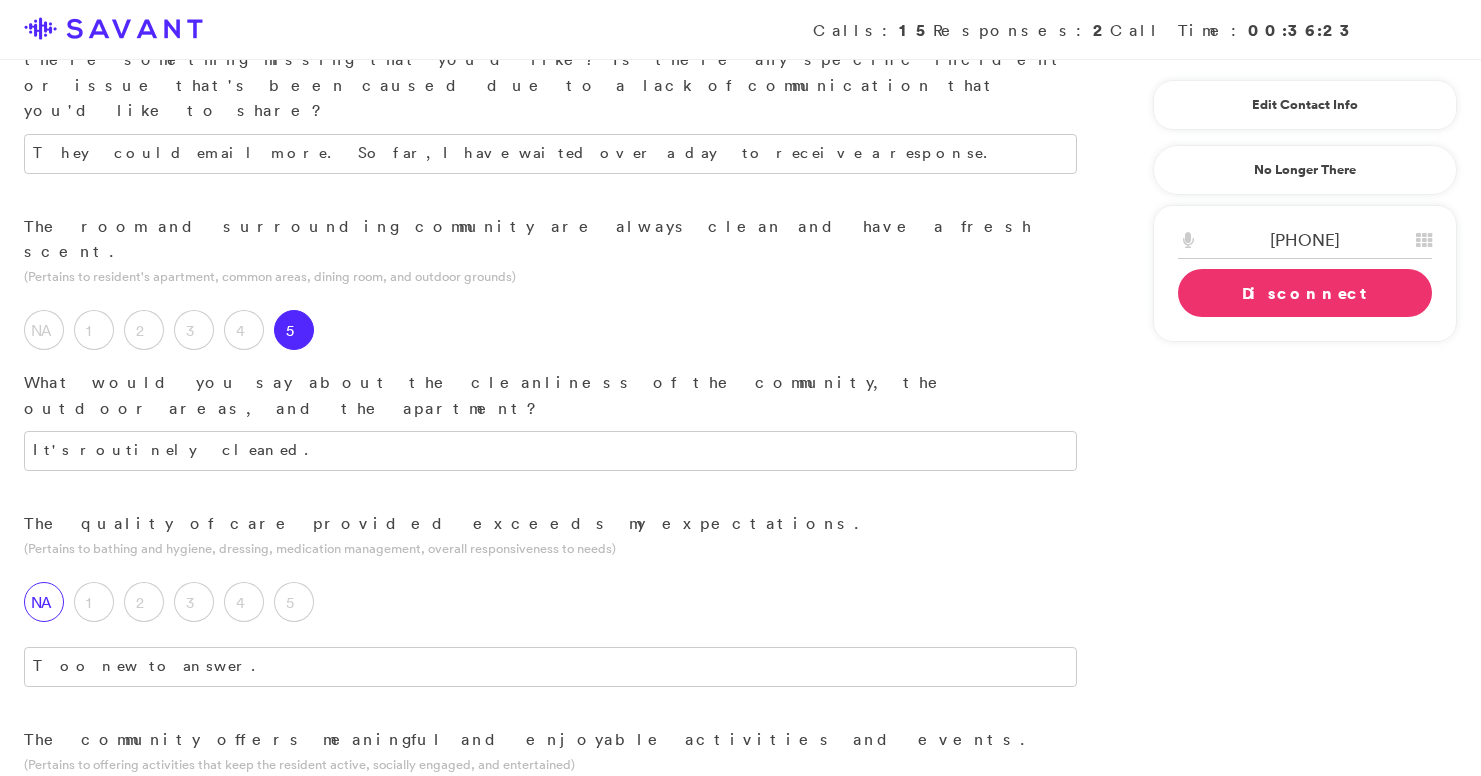 click on "NA" at bounding box center (44, 602) 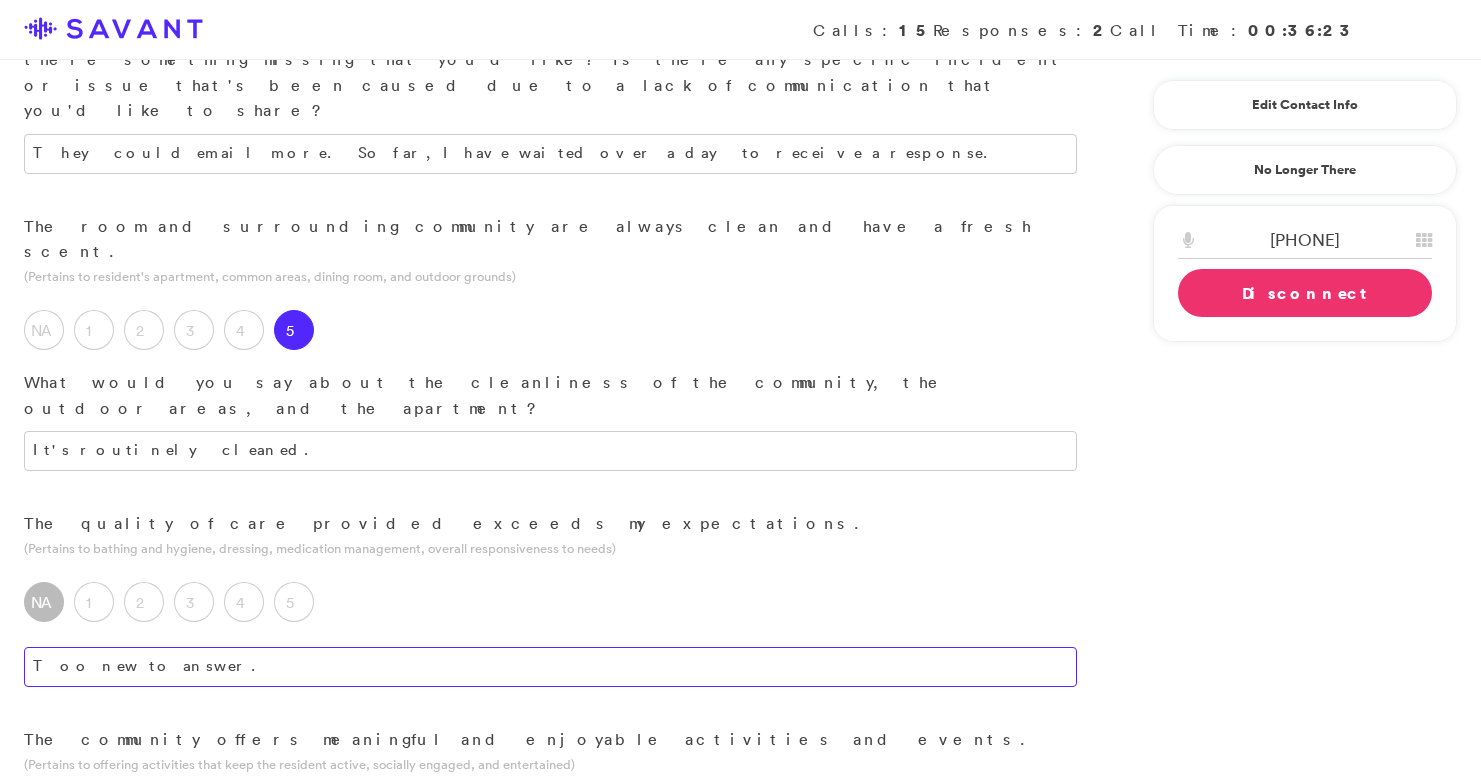 click on "Too new to answer." at bounding box center (550, 667) 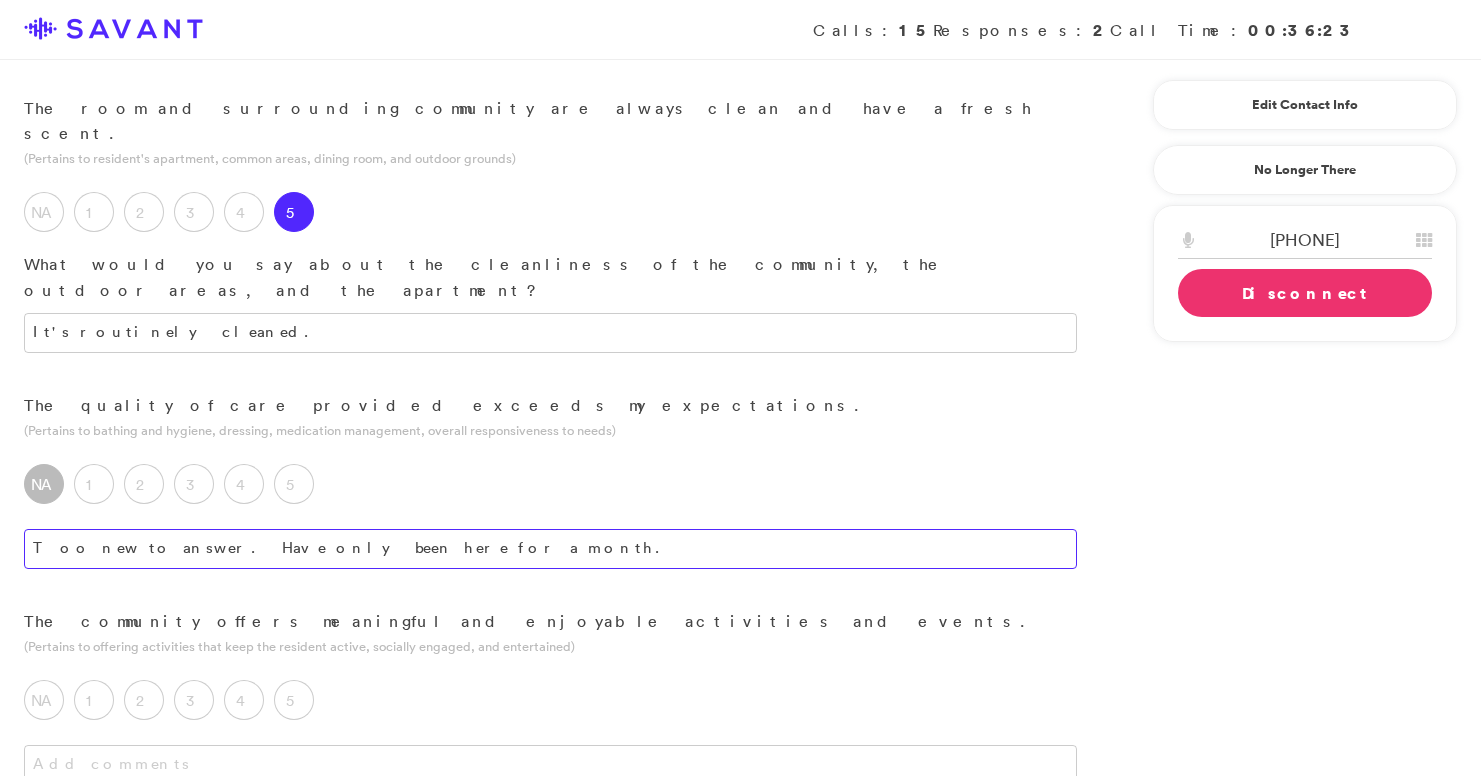 scroll, scrollTop: 1035, scrollLeft: 0, axis: vertical 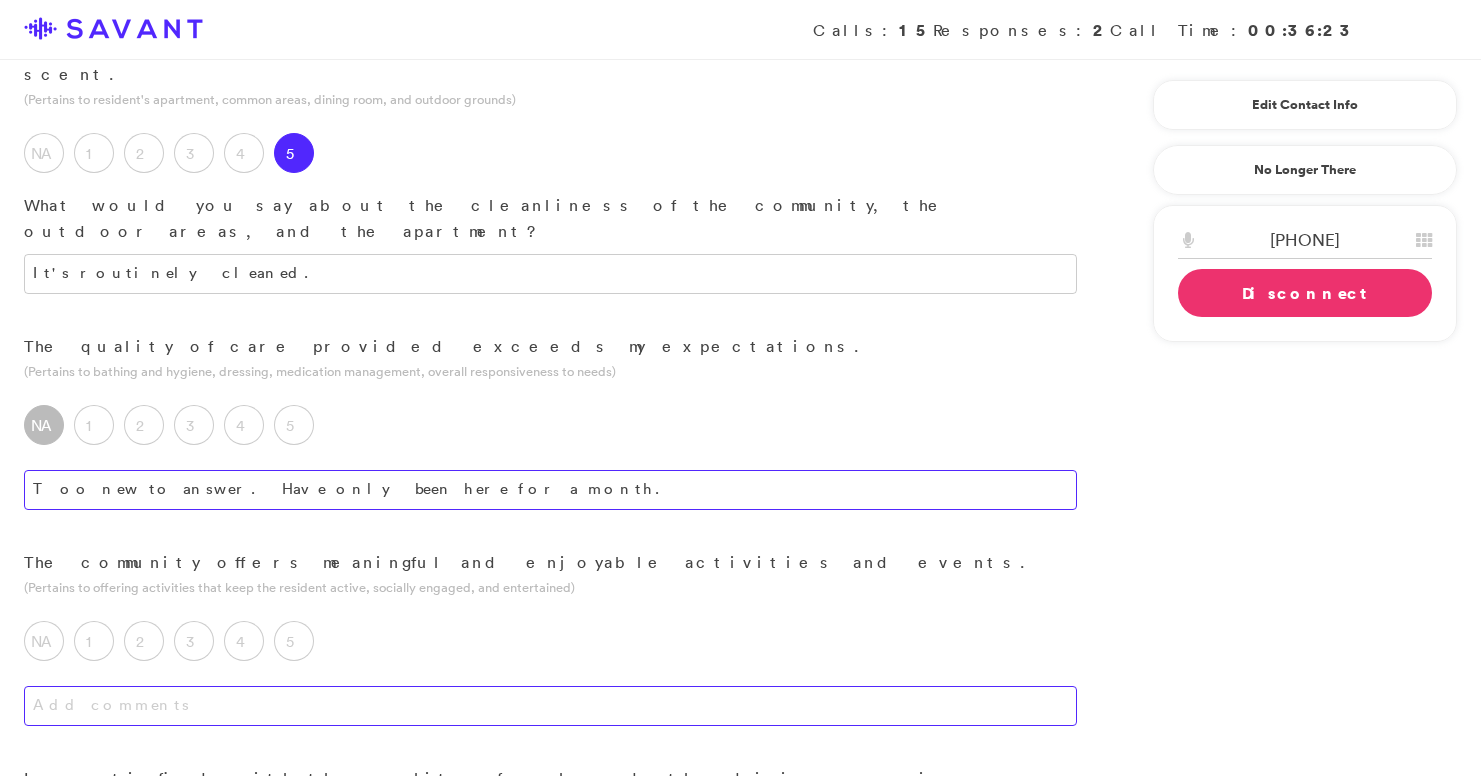 type on "Too new to answer. Have only been here for a month." 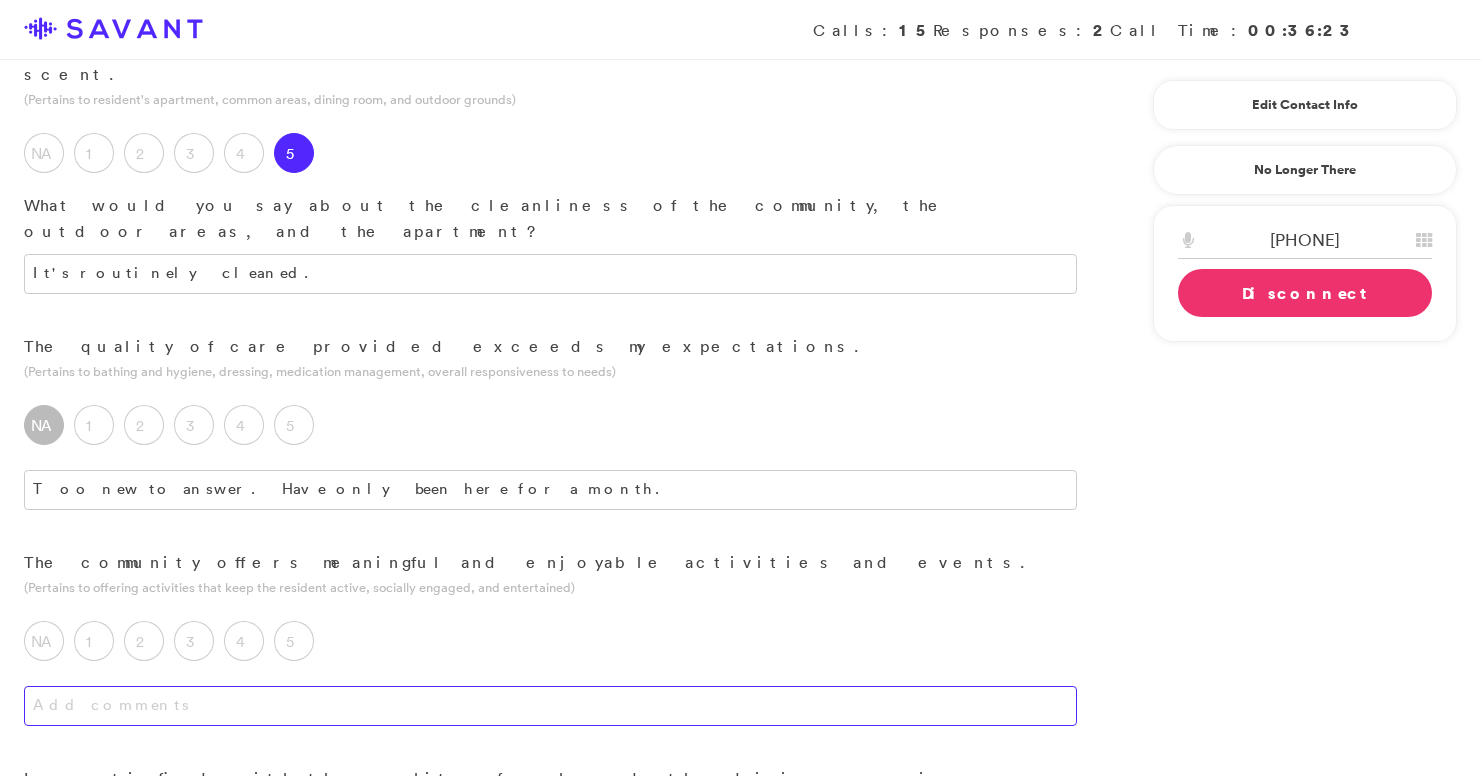click at bounding box center [550, 706] 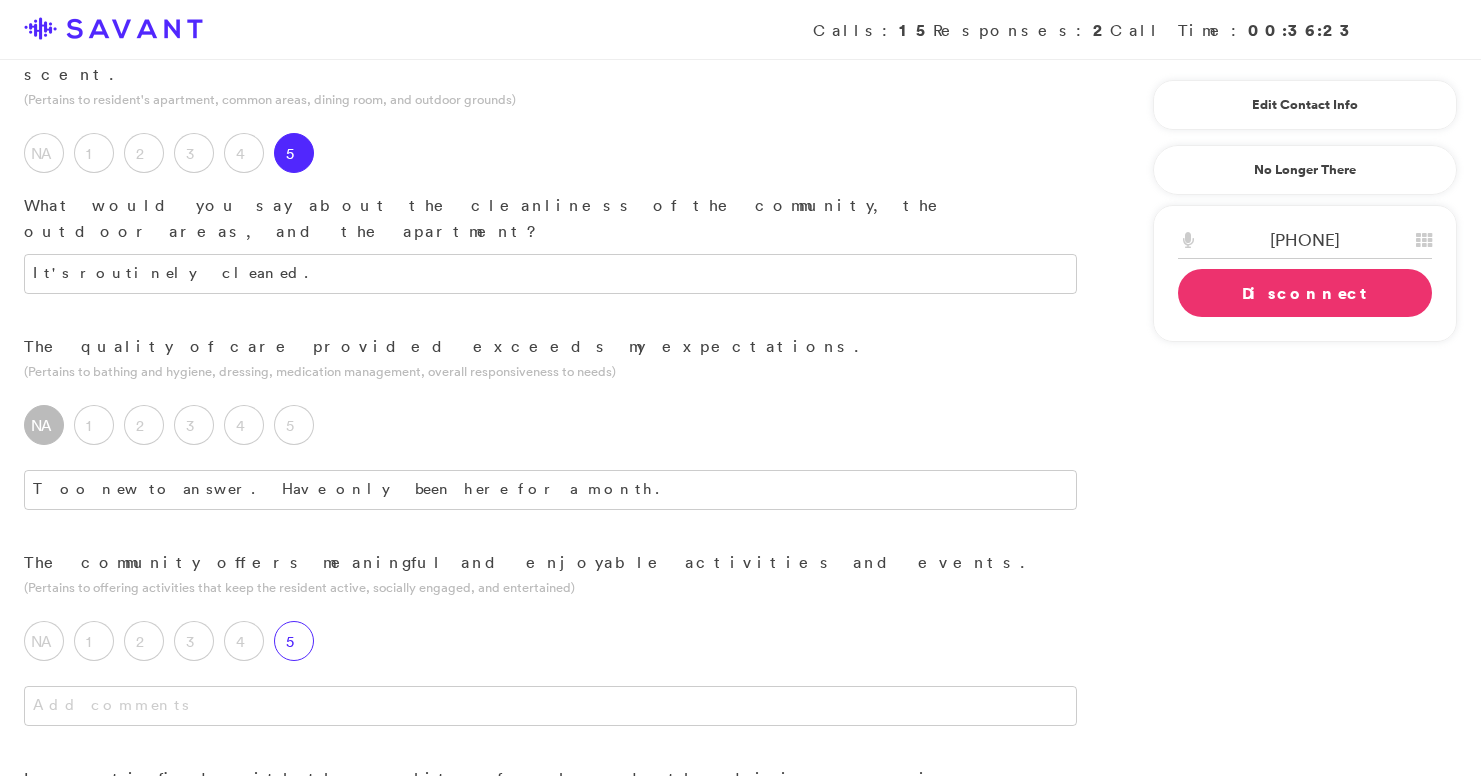 click on "5" at bounding box center (294, 641) 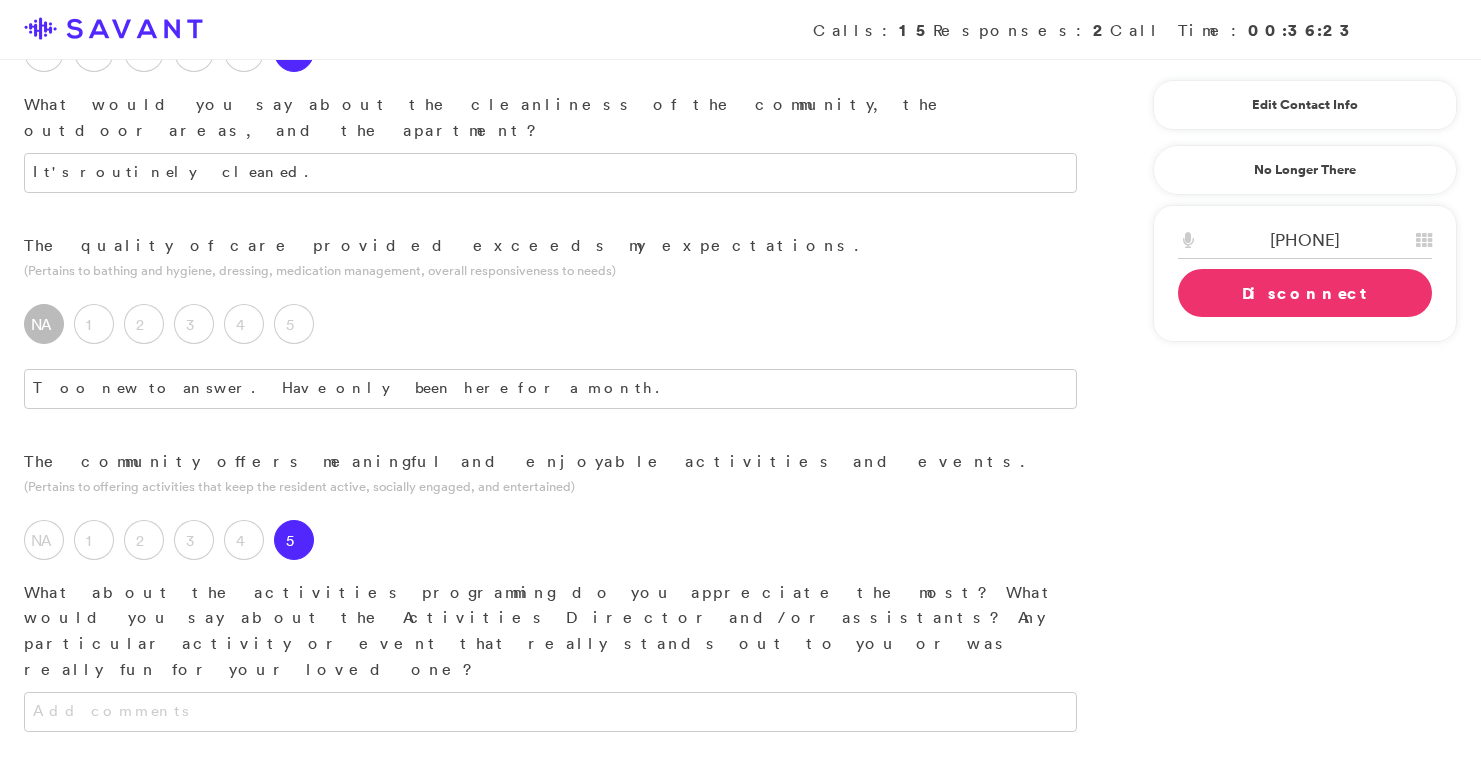 scroll, scrollTop: 1153, scrollLeft: 0, axis: vertical 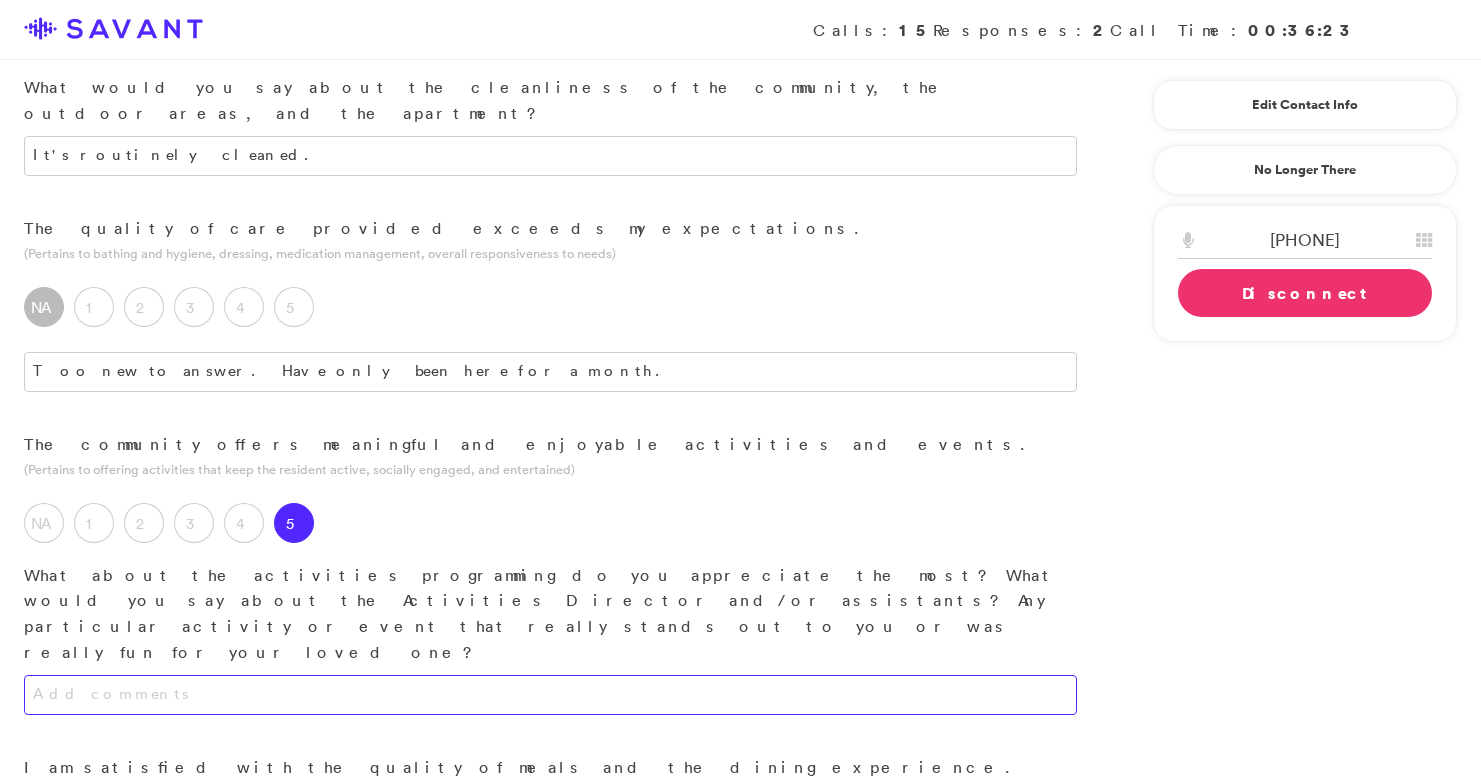 click at bounding box center [550, 695] 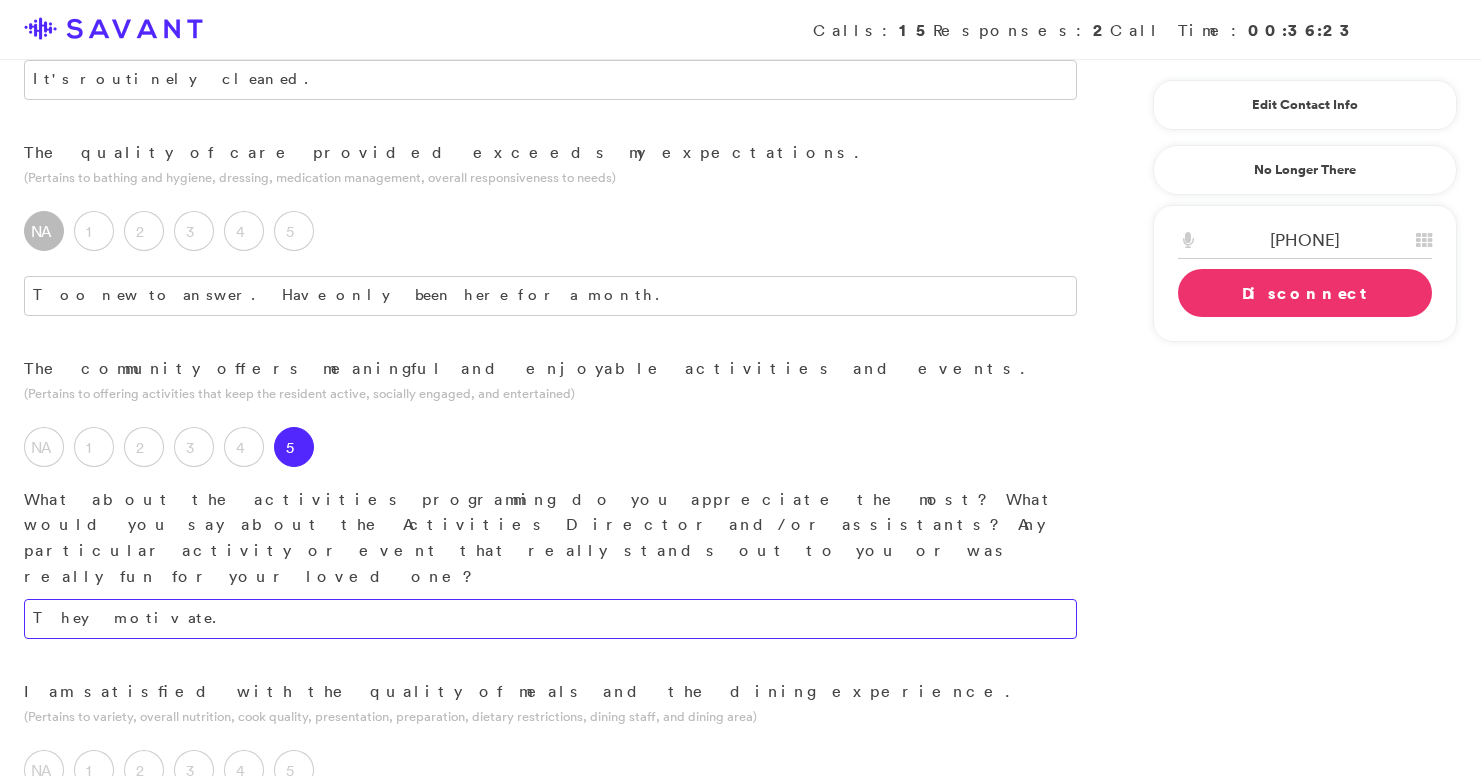 scroll, scrollTop: 1284, scrollLeft: 0, axis: vertical 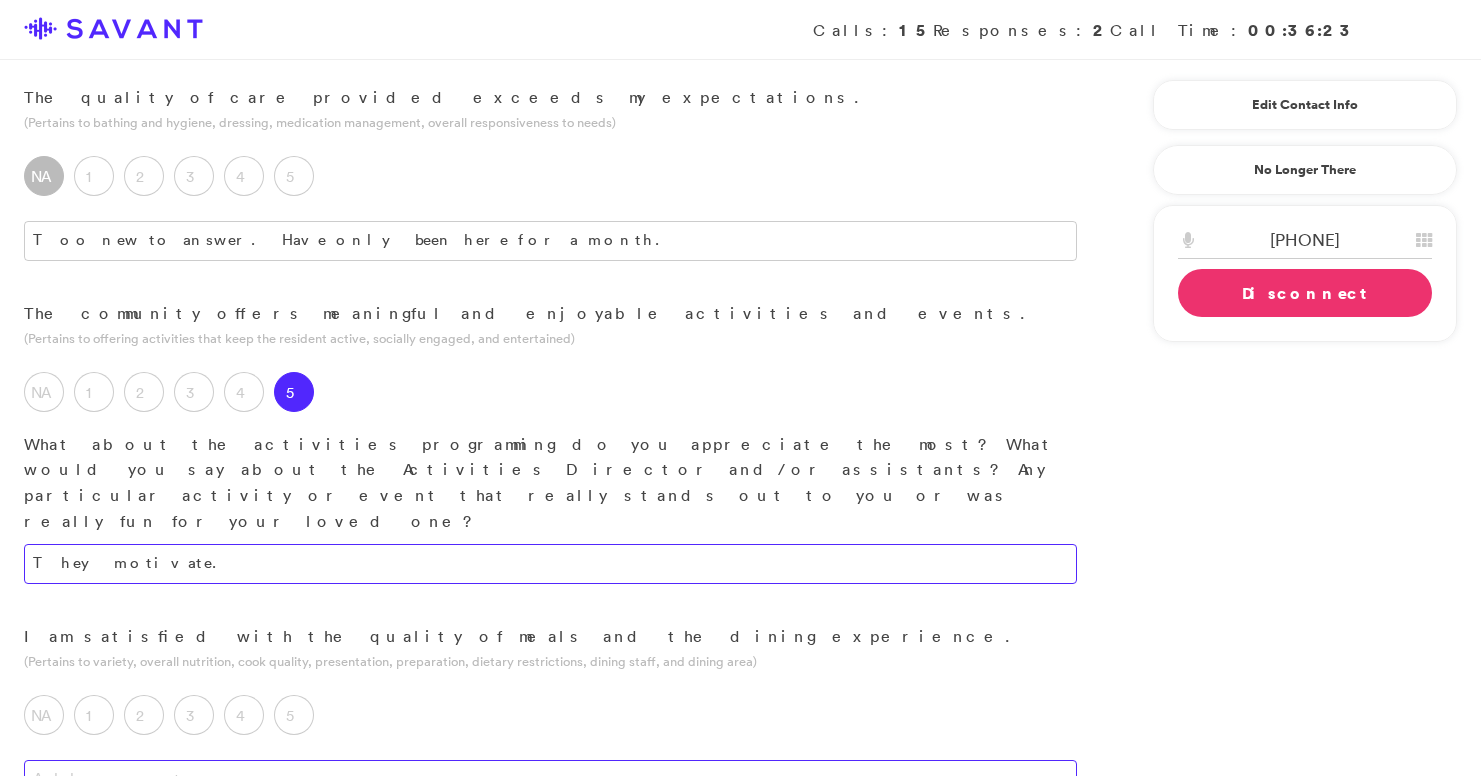 type on "They motivate." 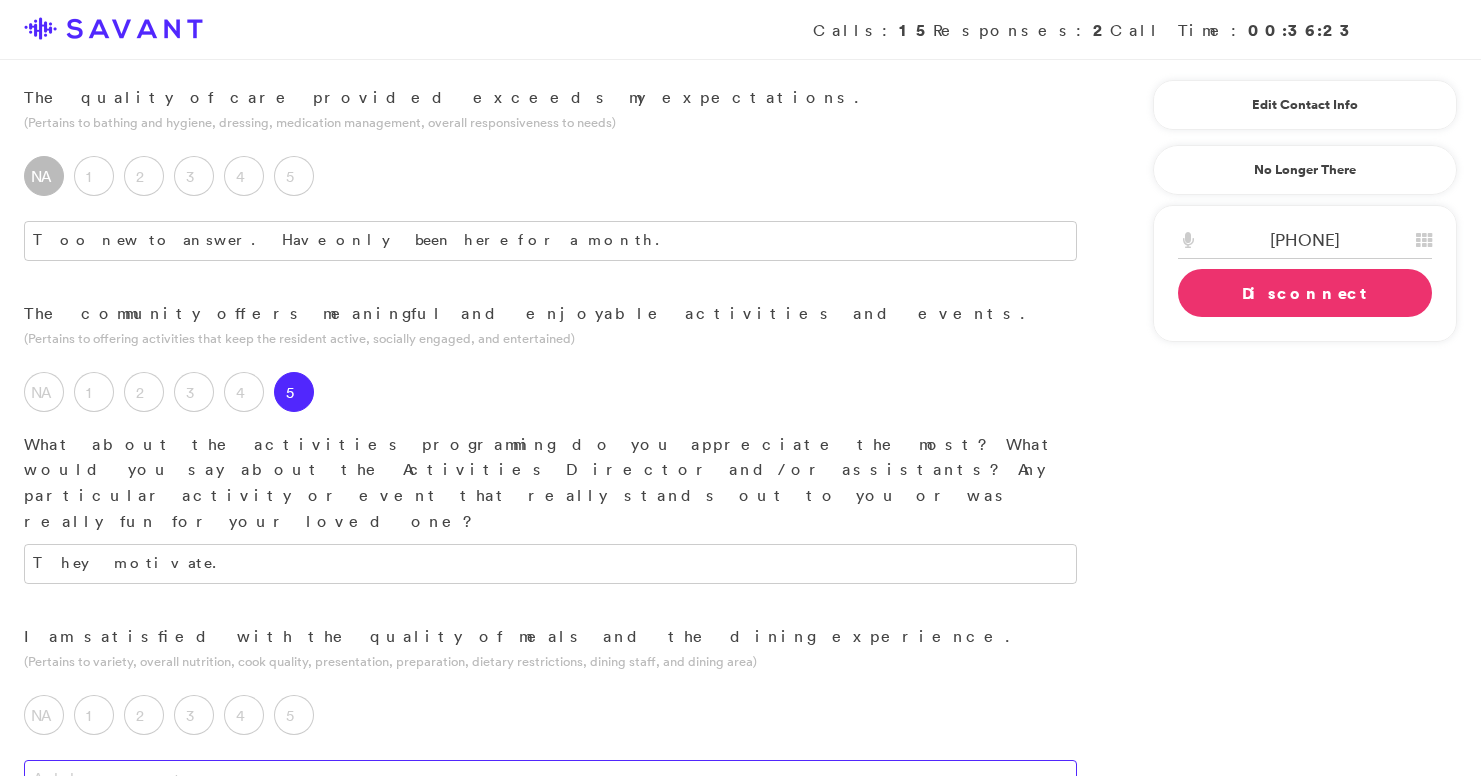 click at bounding box center [550, 780] 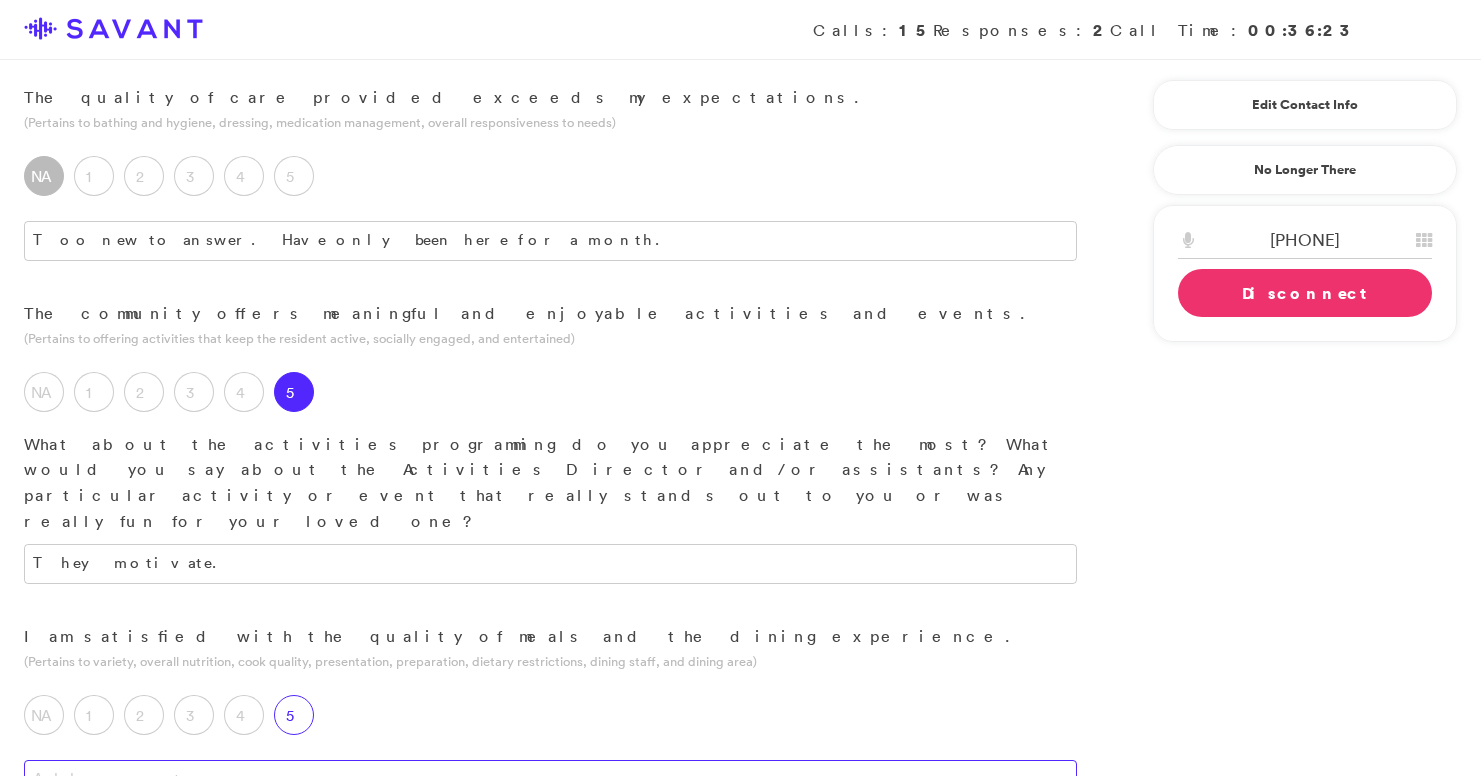 scroll, scrollTop: 1294, scrollLeft: 0, axis: vertical 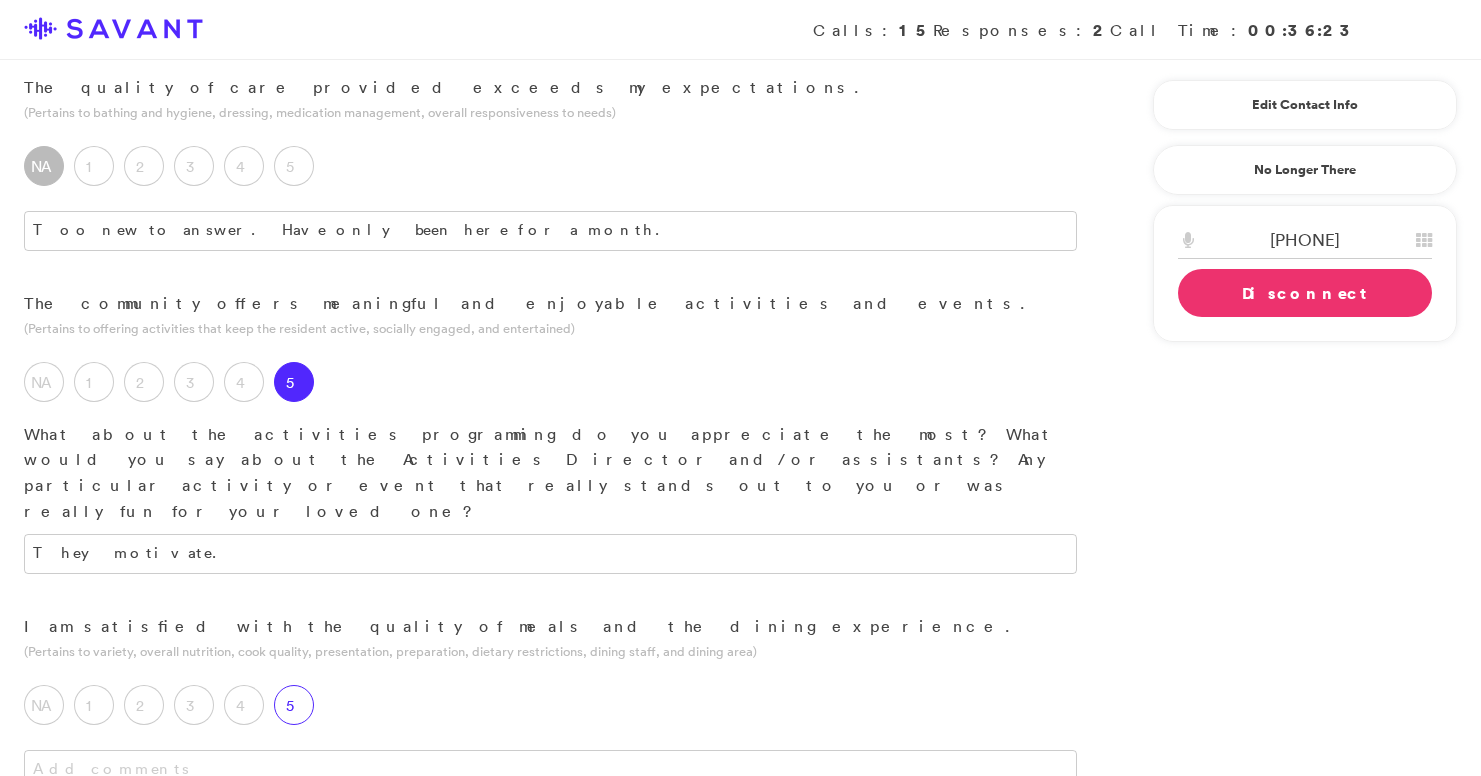 click on "5" at bounding box center [294, 705] 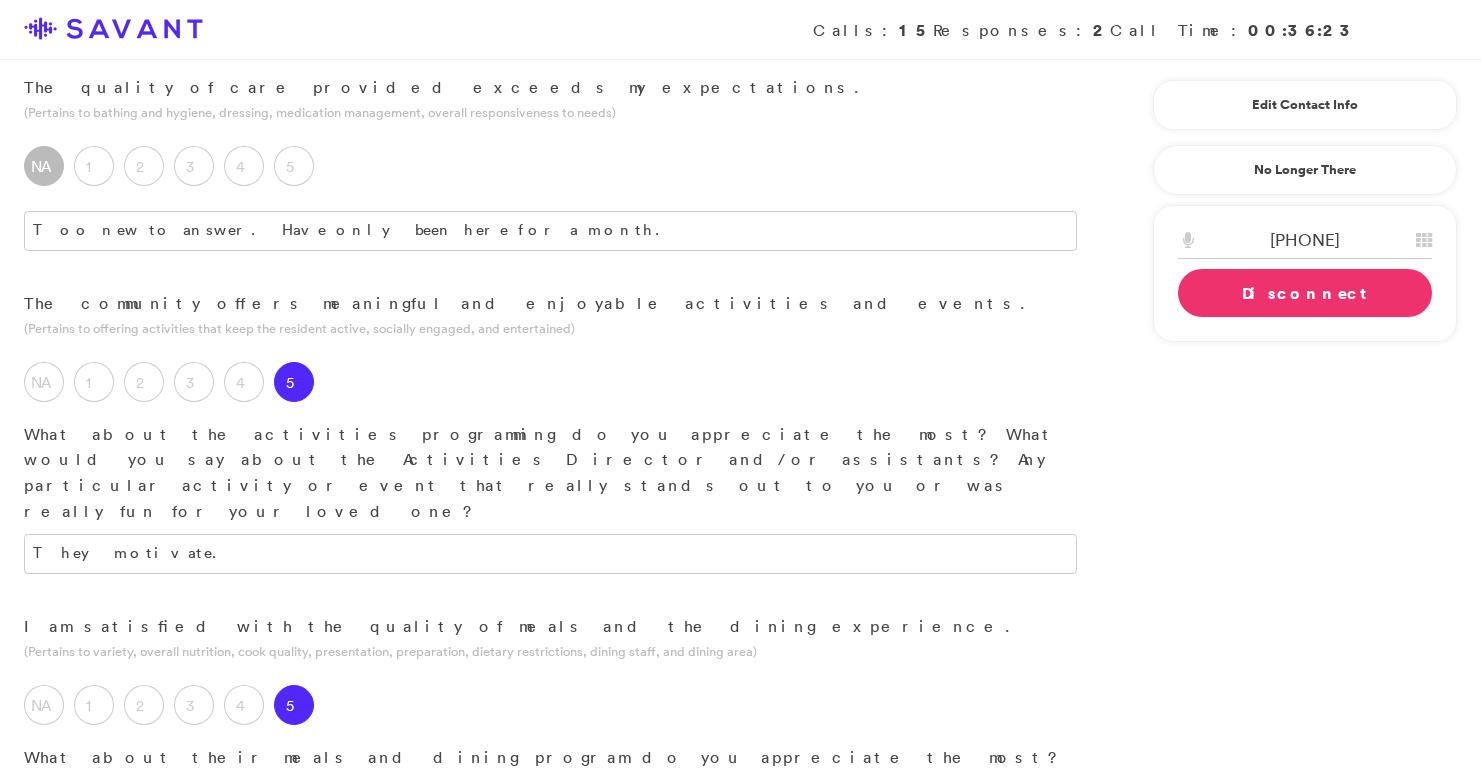 click at bounding box center (550, 852) 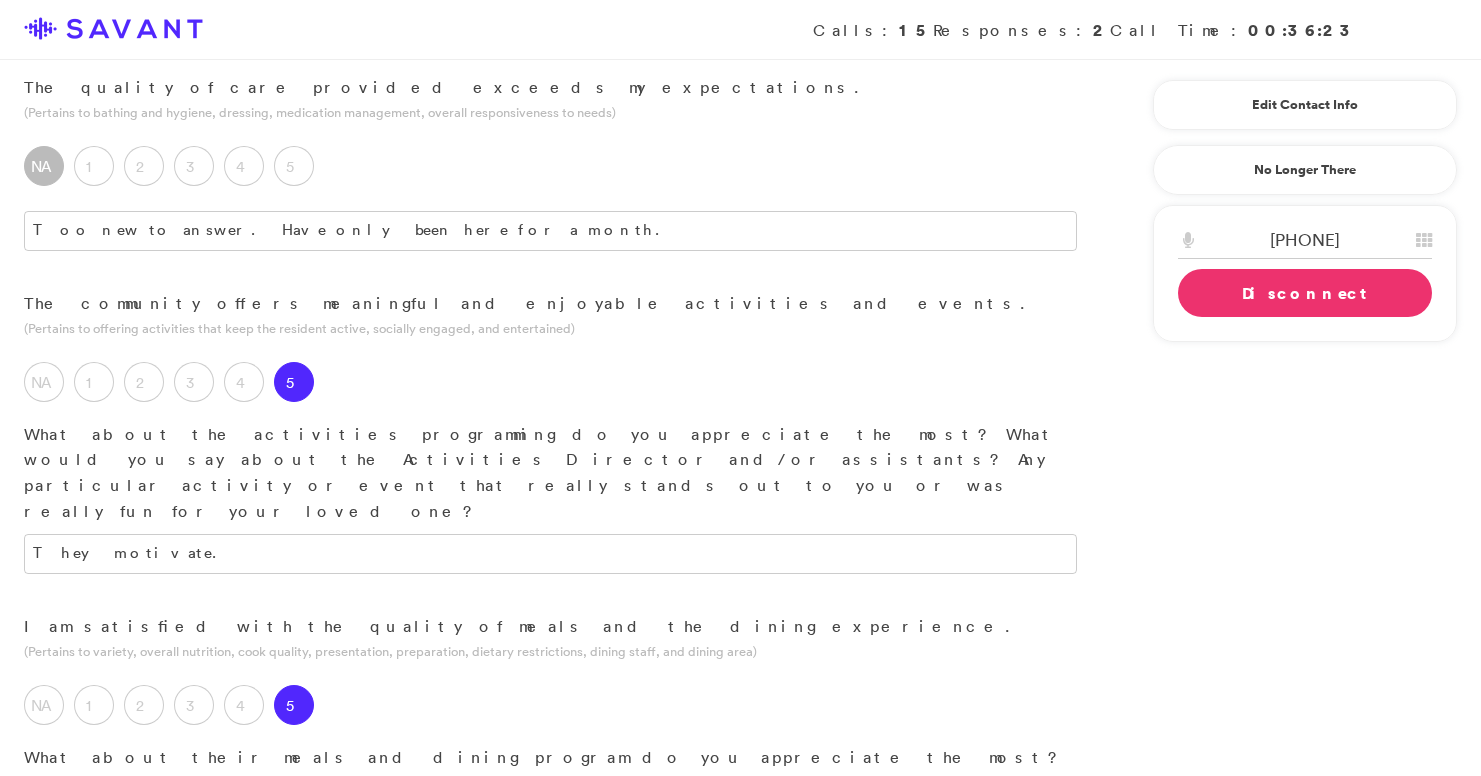 type on "T" 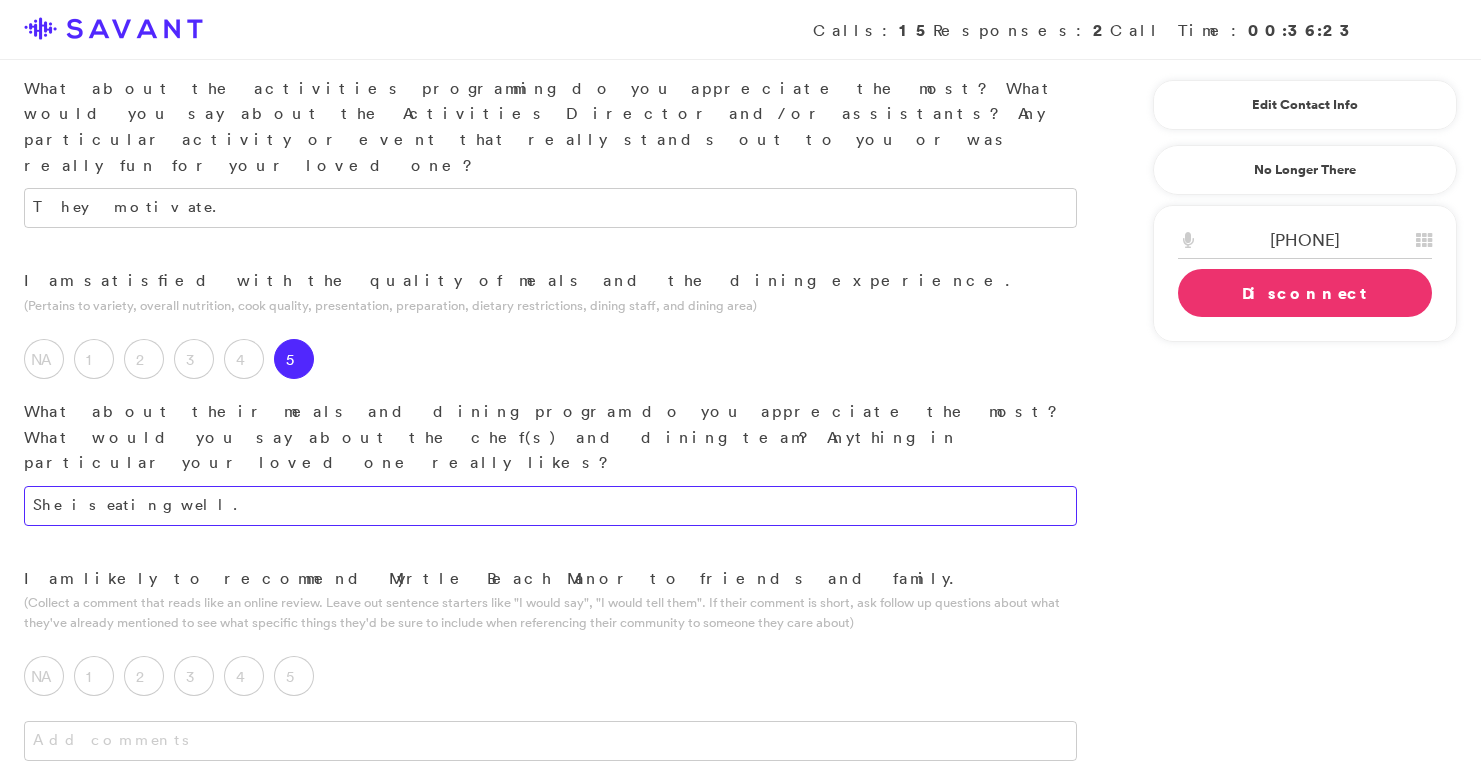 scroll, scrollTop: 1659, scrollLeft: 0, axis: vertical 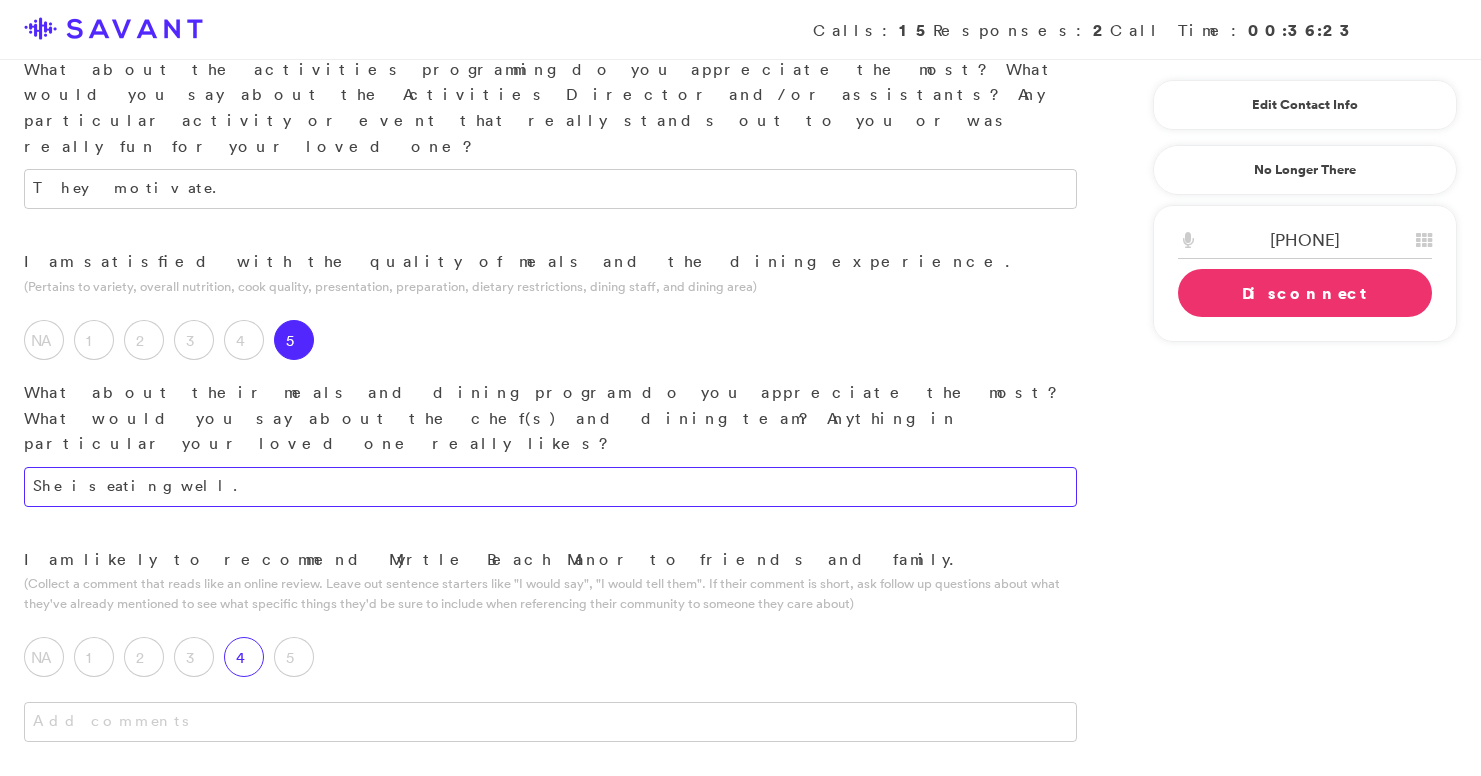type on "She is eating well." 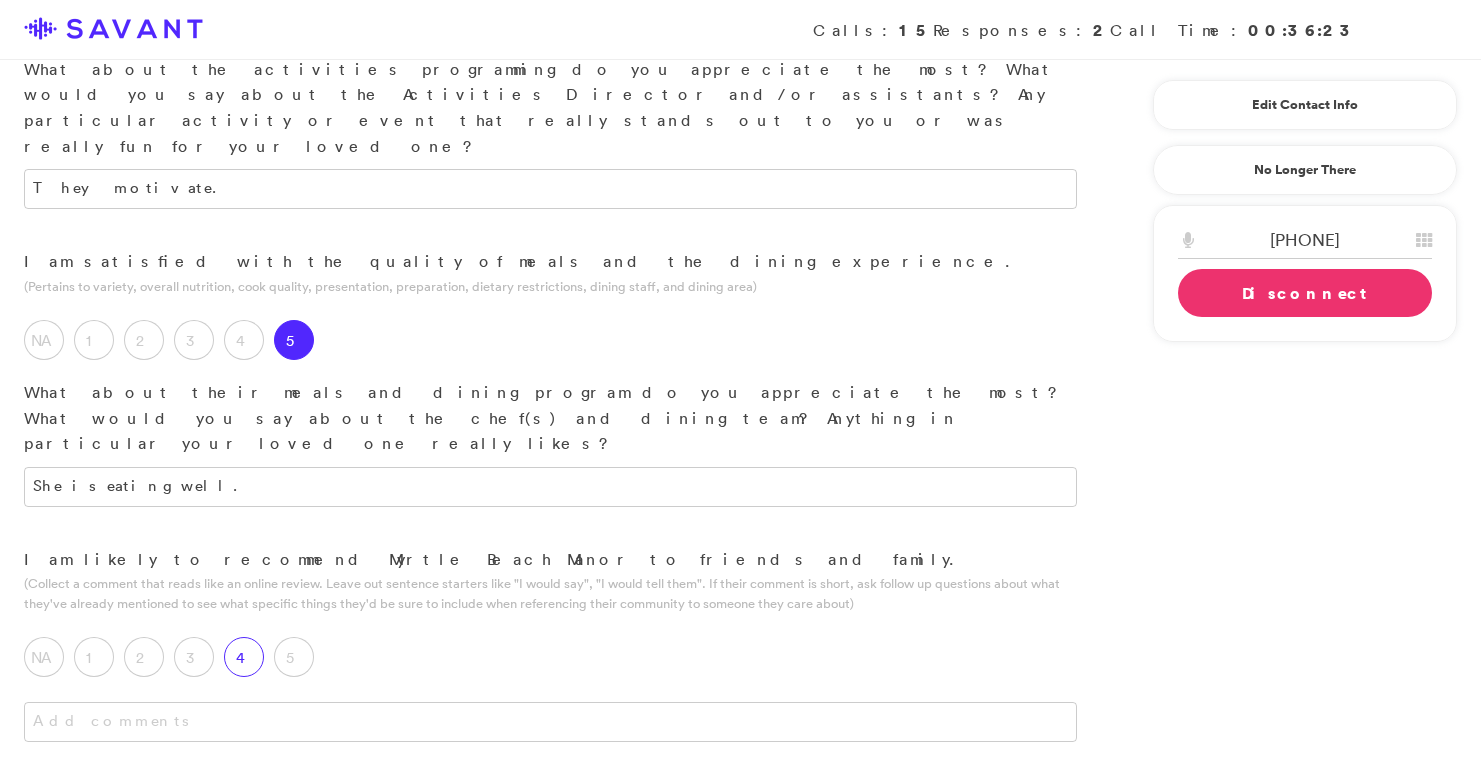 click on "4" at bounding box center [244, 657] 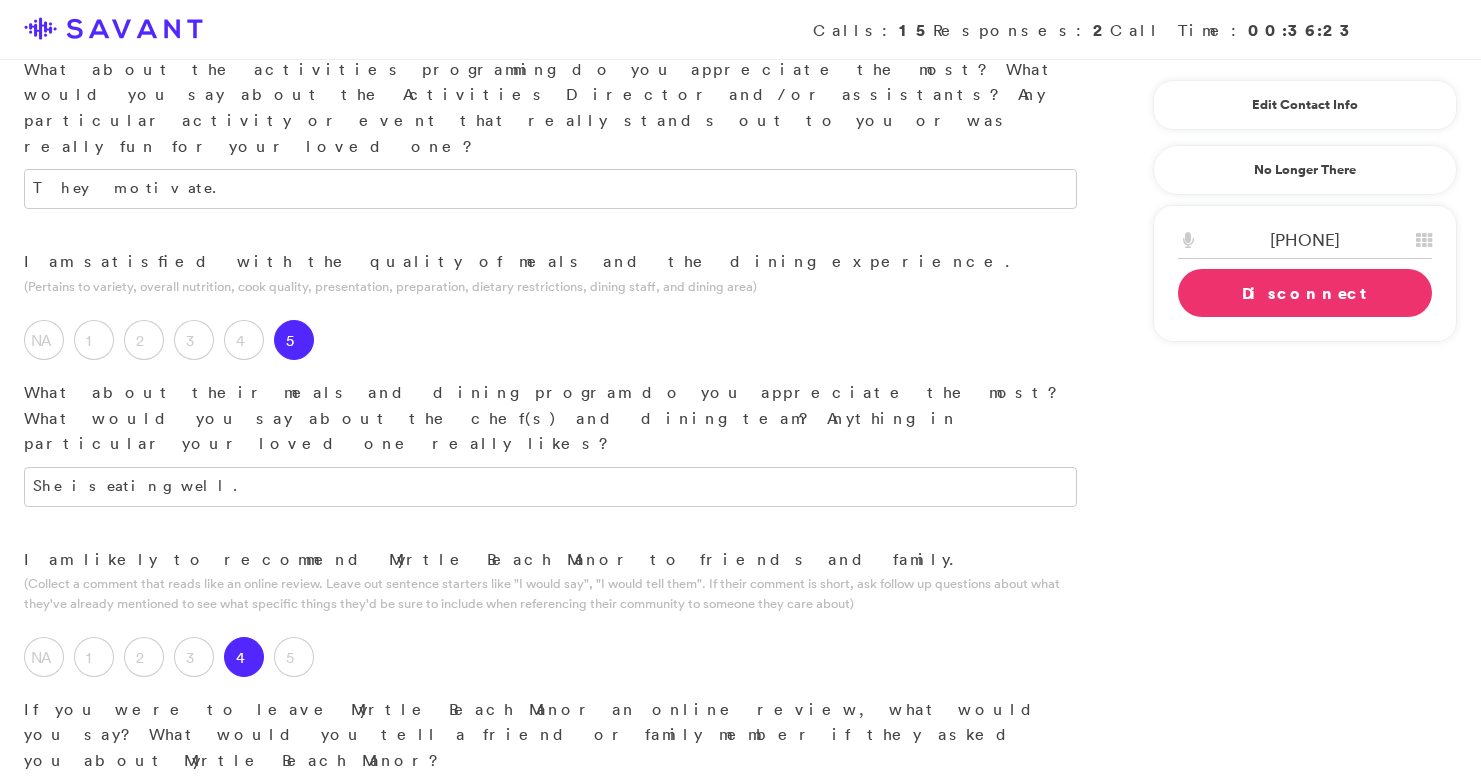 click at bounding box center [550, 804] 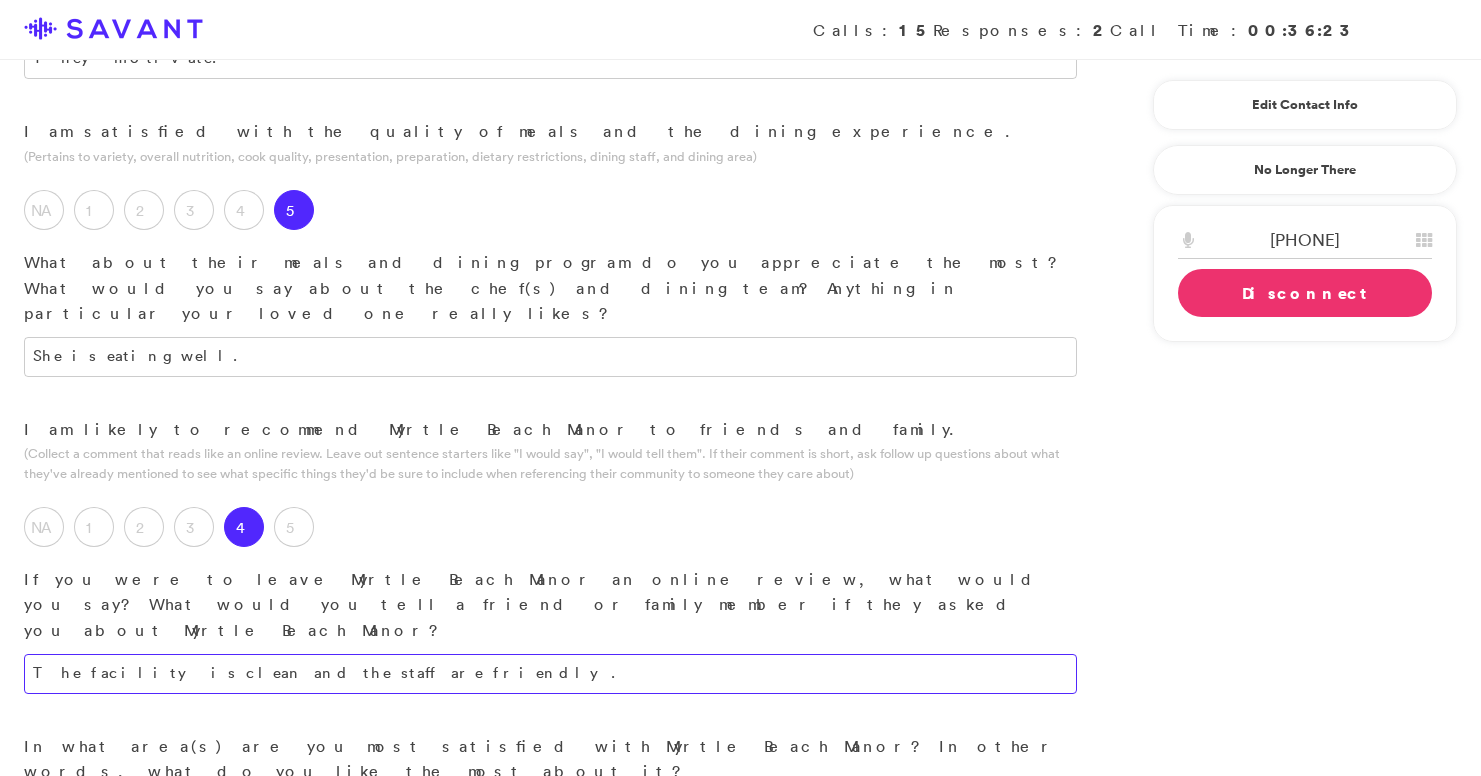 scroll, scrollTop: 1829, scrollLeft: 0, axis: vertical 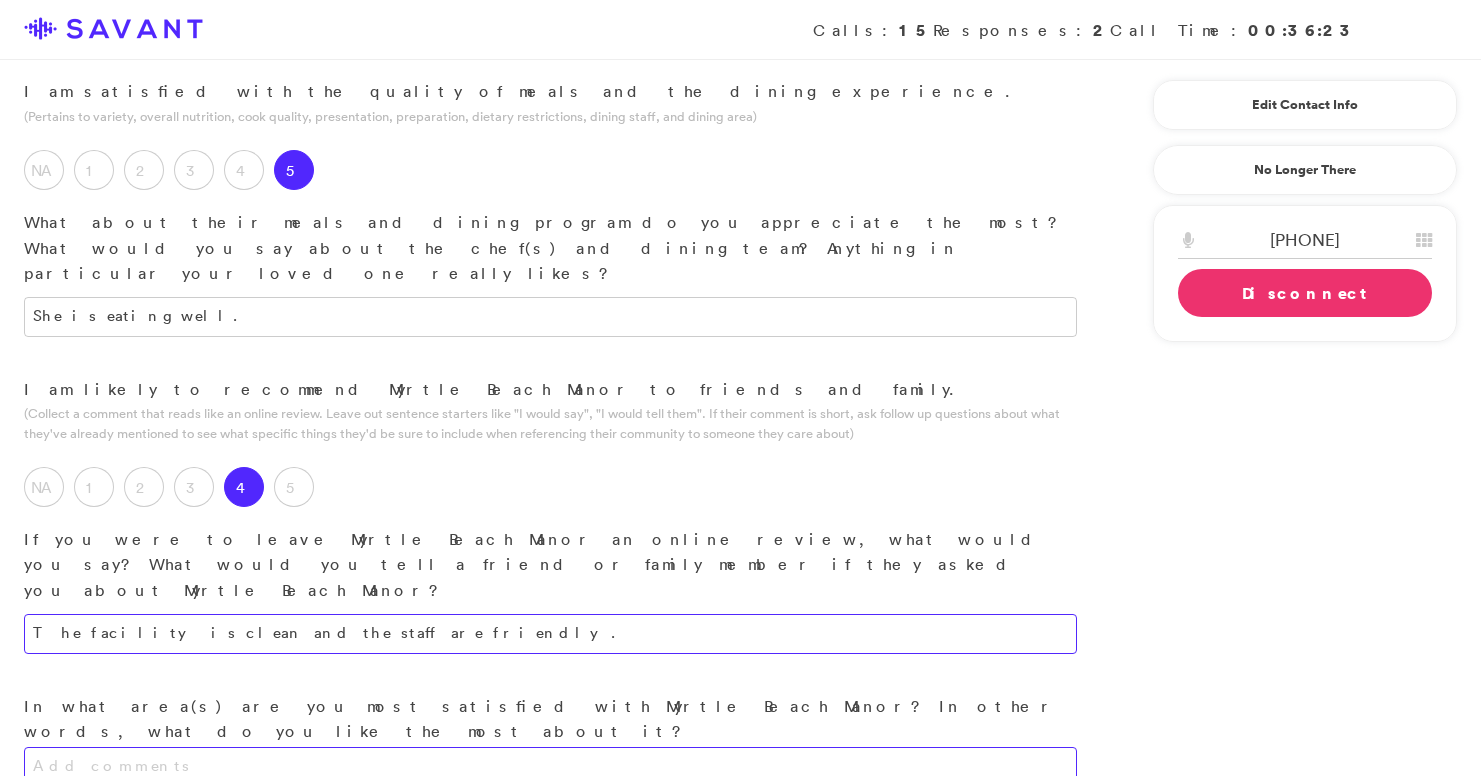 type on "The facility is clean and the staff are friendly." 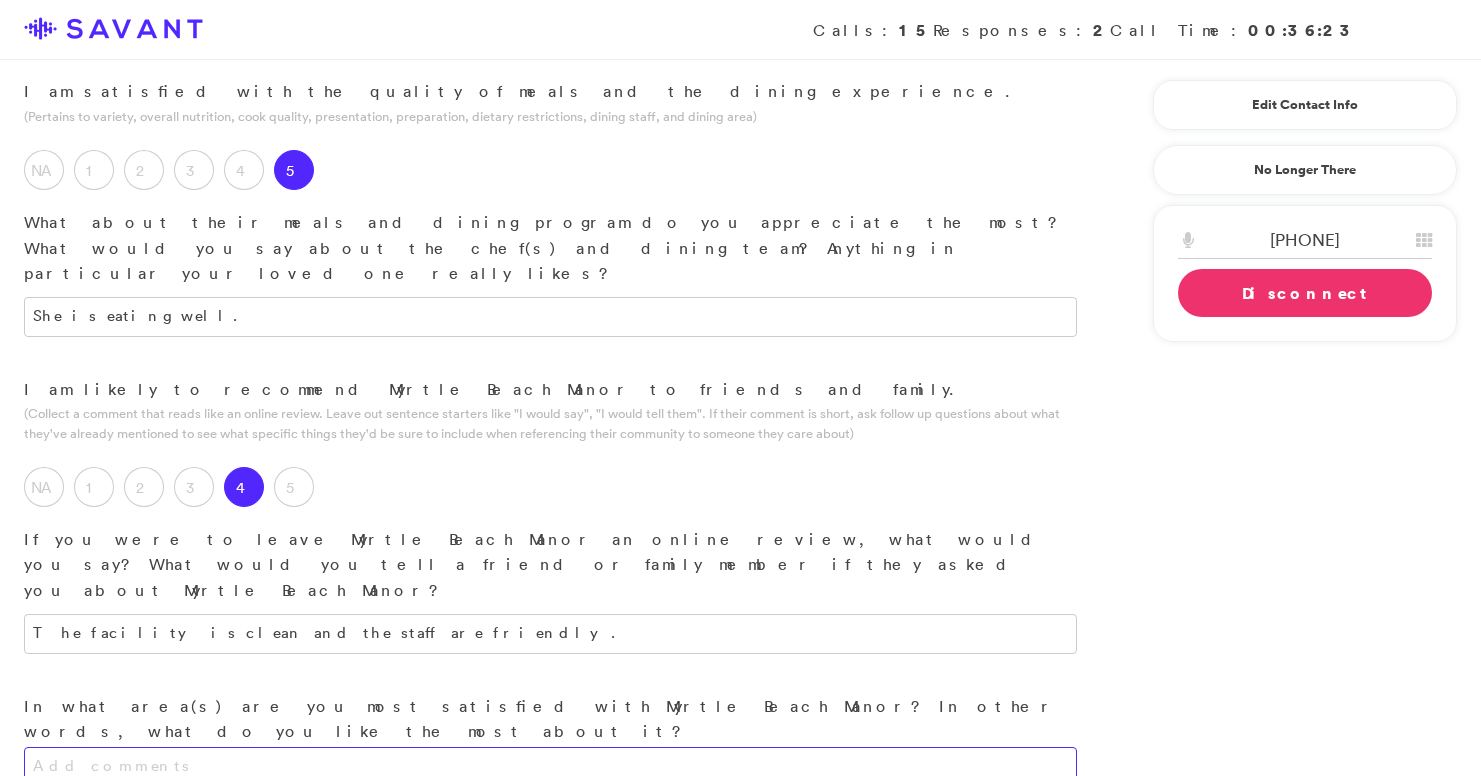 click at bounding box center (550, 767) 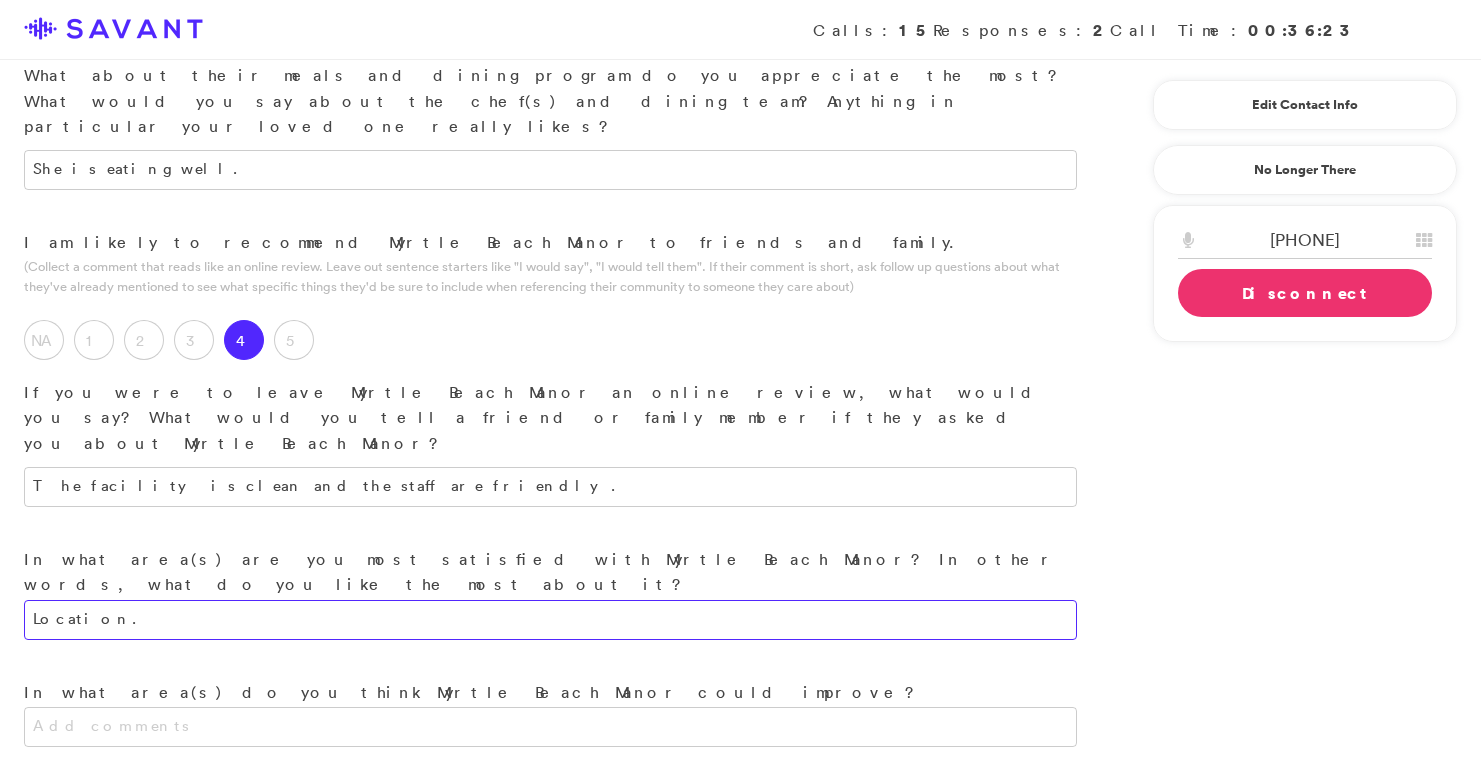 scroll, scrollTop: 1984, scrollLeft: 0, axis: vertical 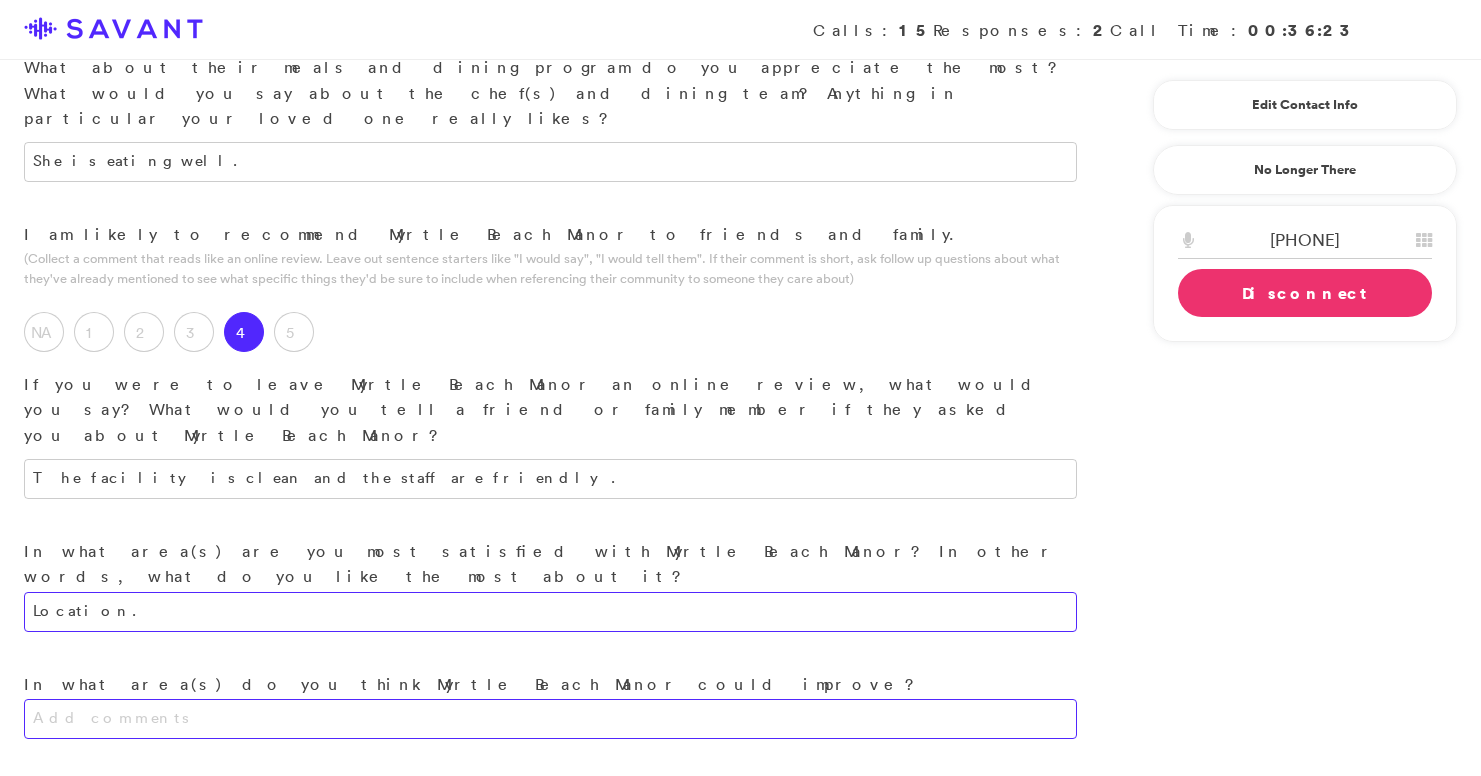 type on "Location." 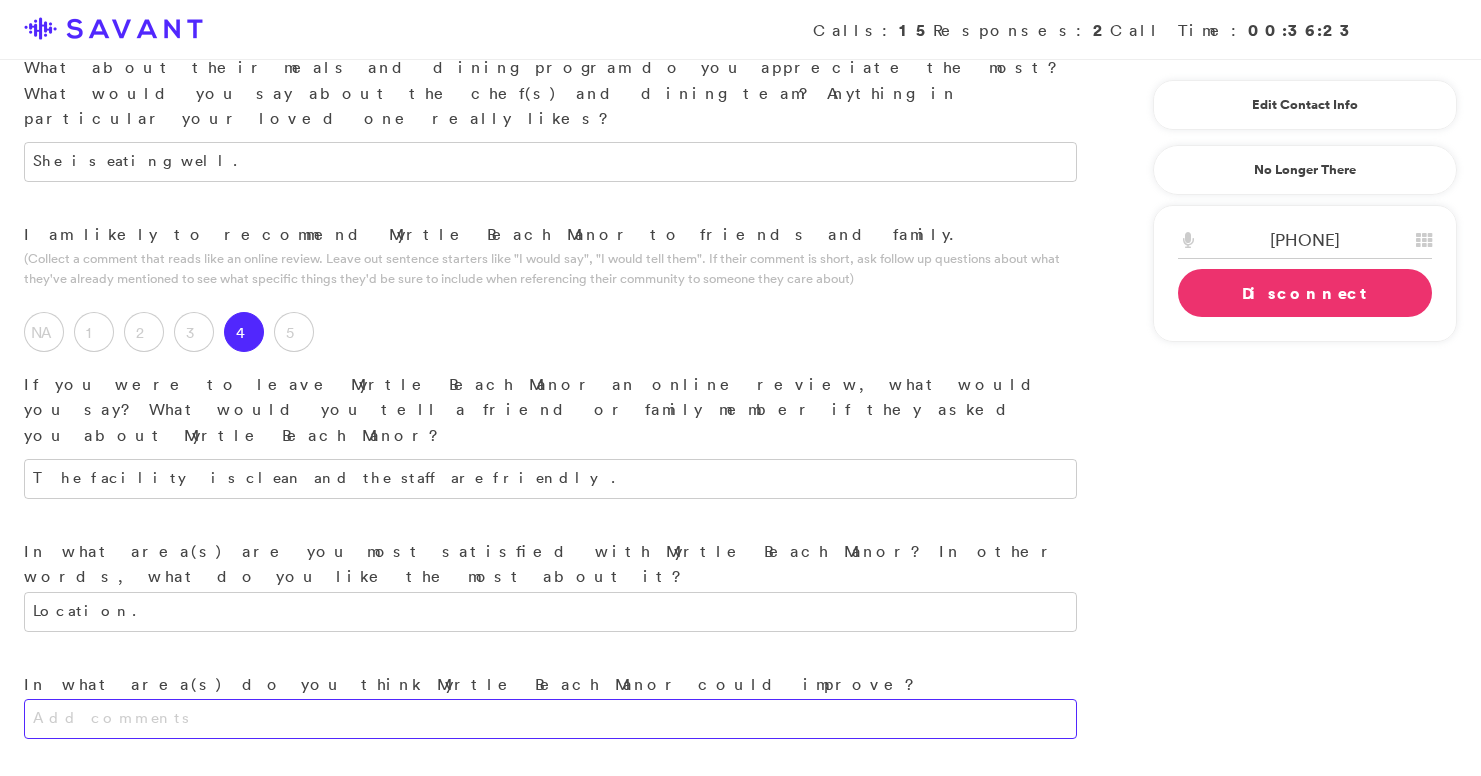 click at bounding box center [550, 719] 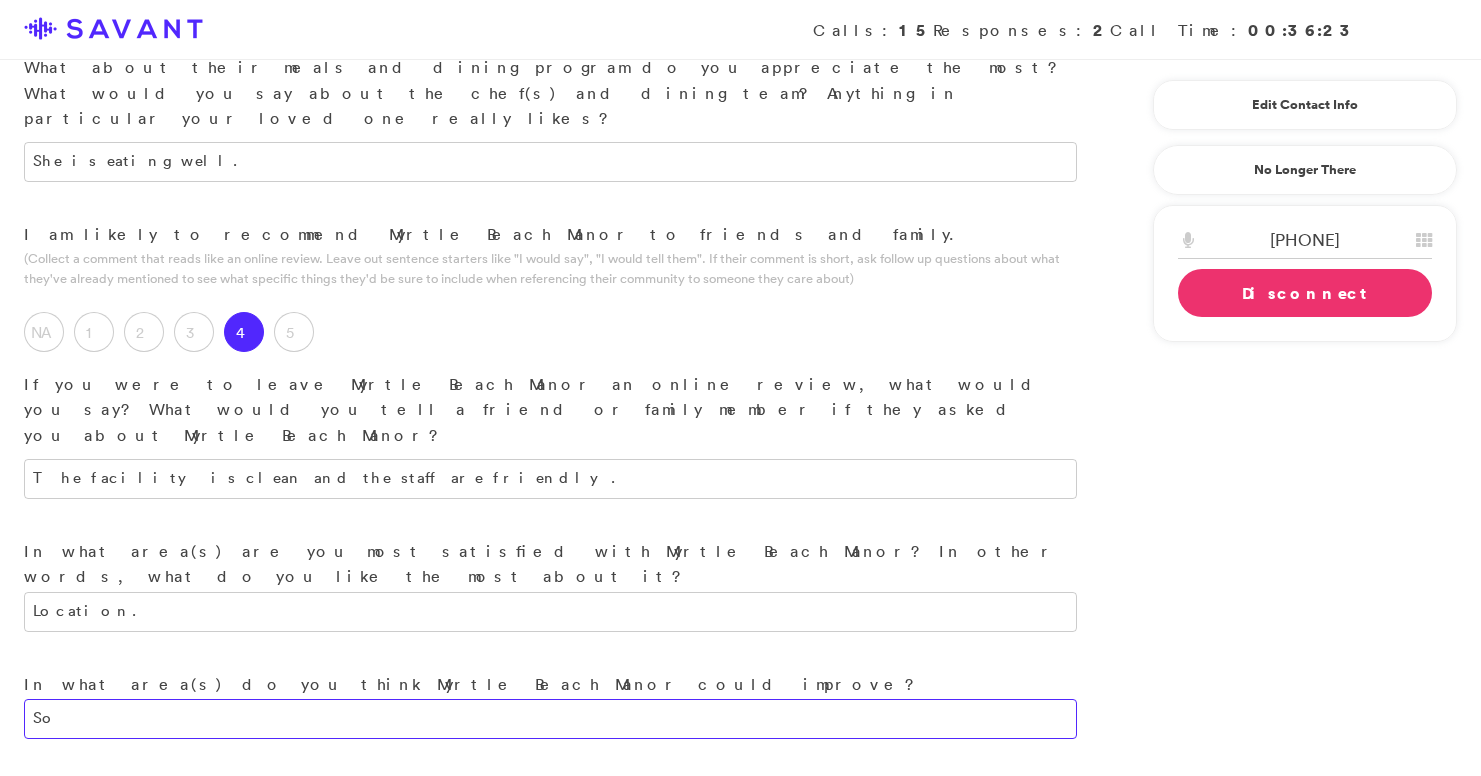 type on "S" 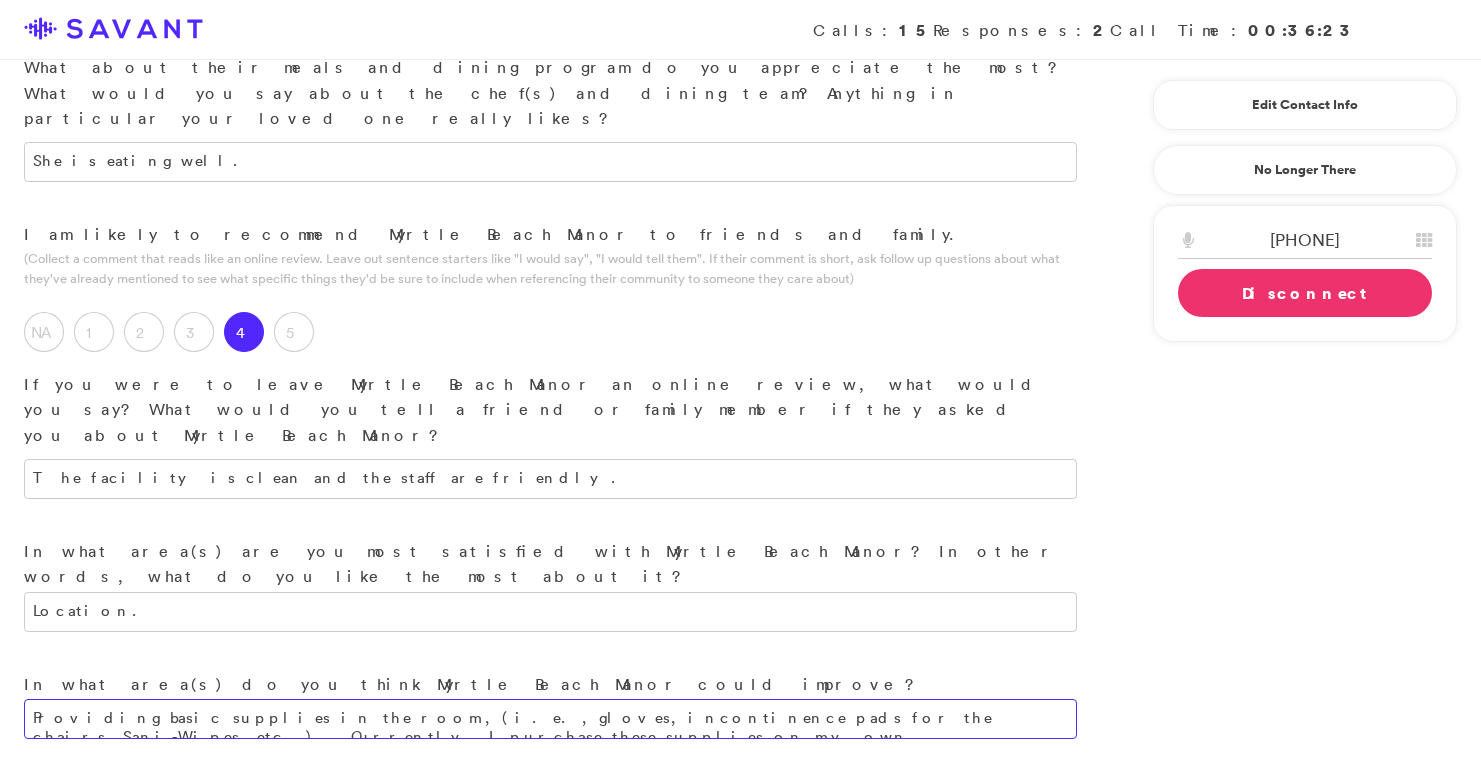 type on "Providing basic supplies in the room, (i.e., gloves, incontinence pads for the chairs, Sani-Wipes, etc.). Currently, I purchase these supplies on my own." 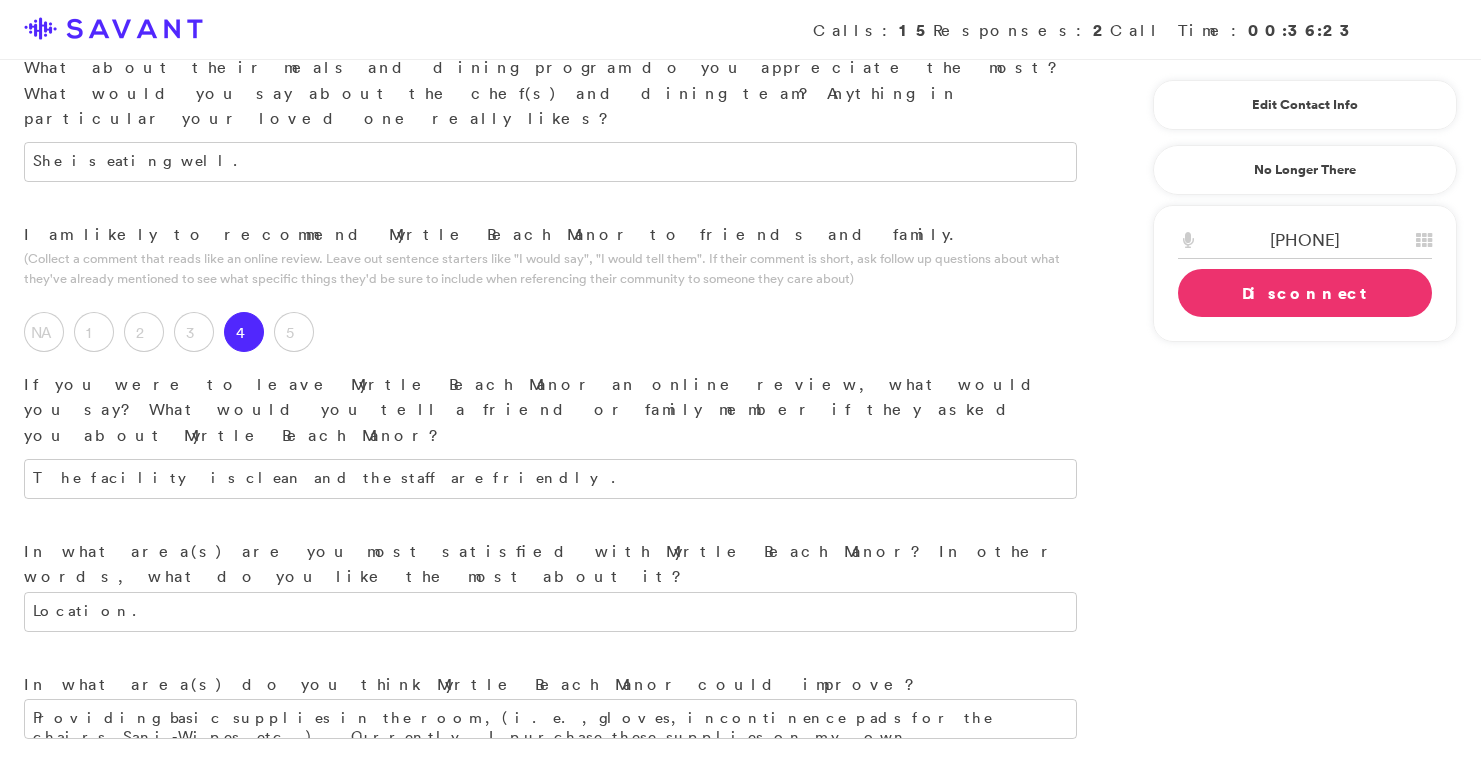 click on "No" at bounding box center (94, 922) 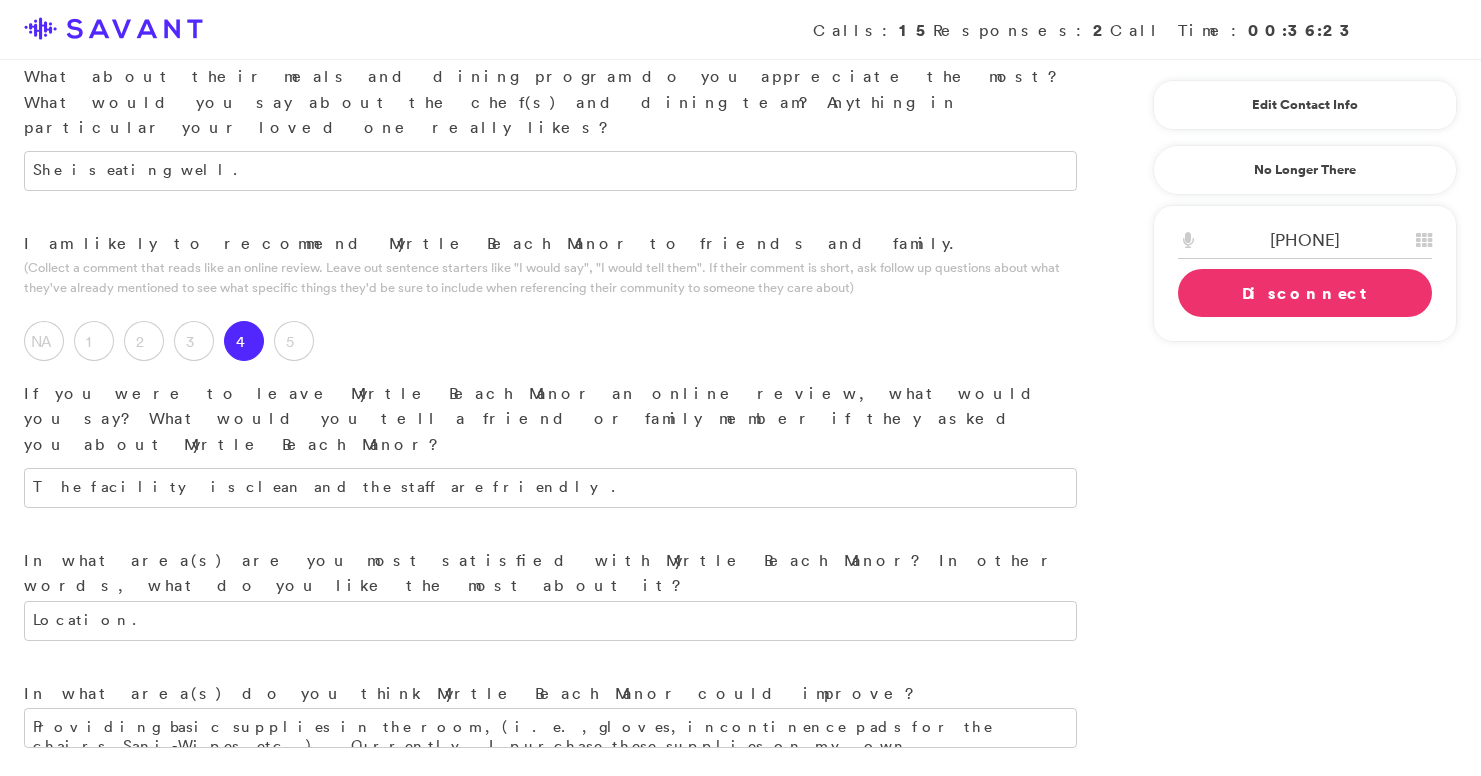 scroll, scrollTop: 2270, scrollLeft: 0, axis: vertical 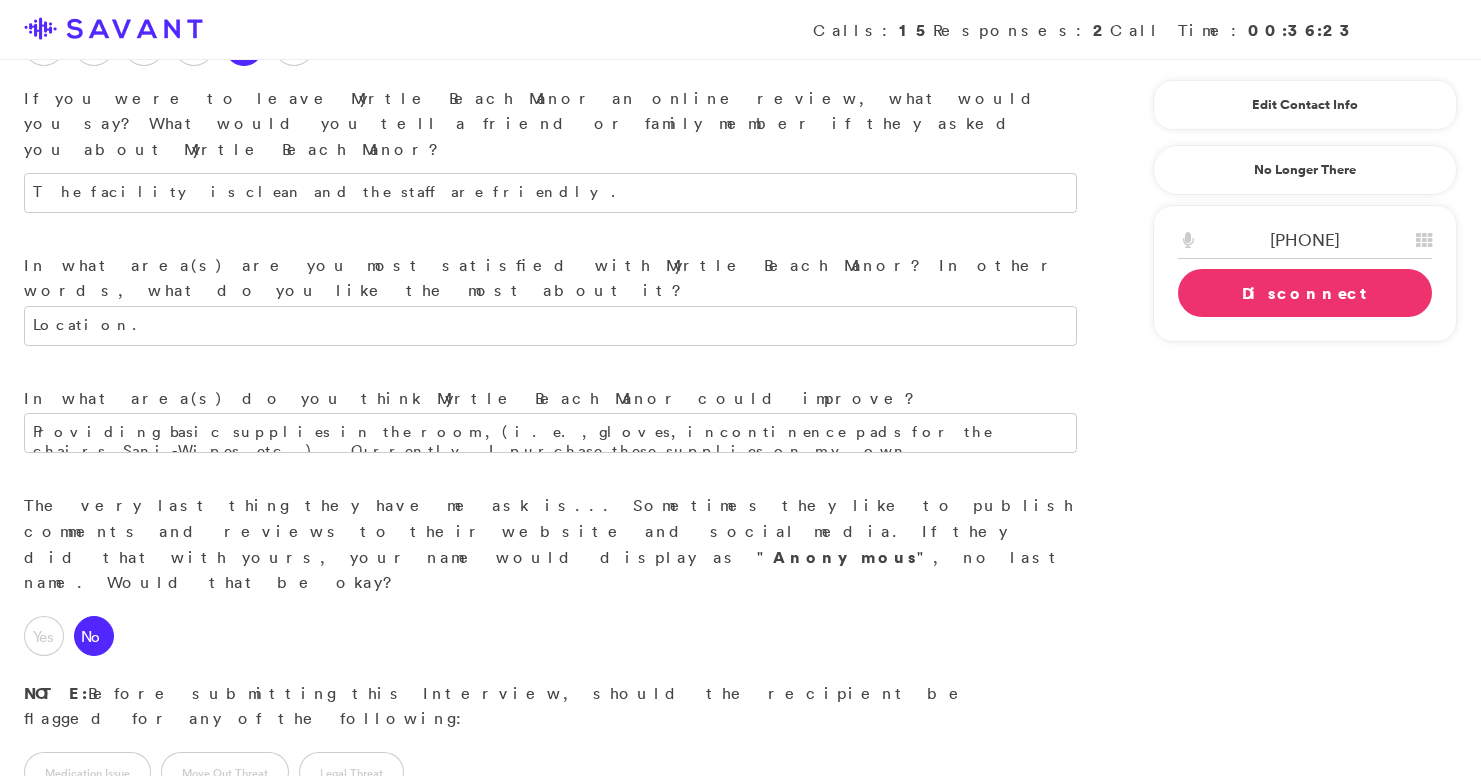 click on "Disconnect" at bounding box center [1305, 293] 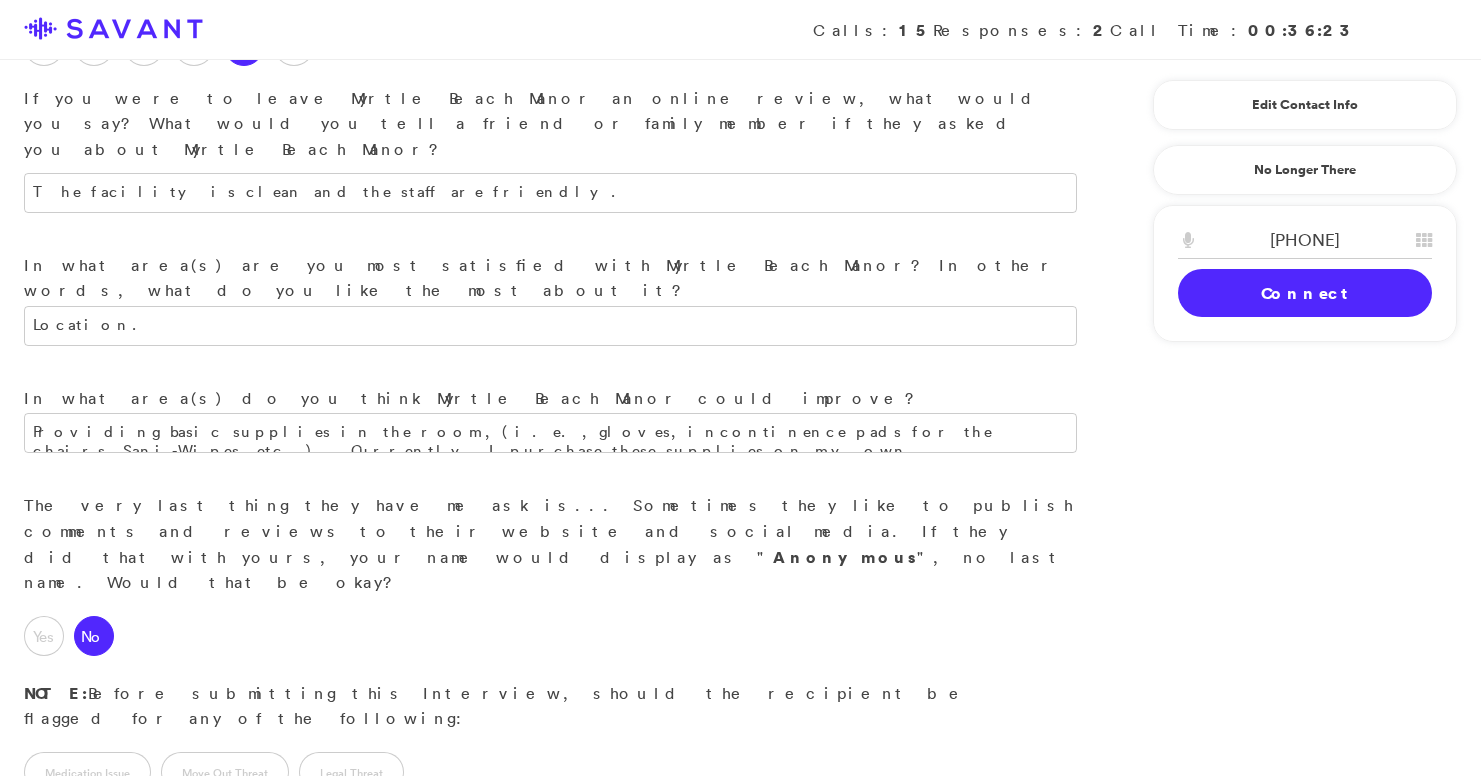click on "Submit & Next" at bounding box center [150, 900] 